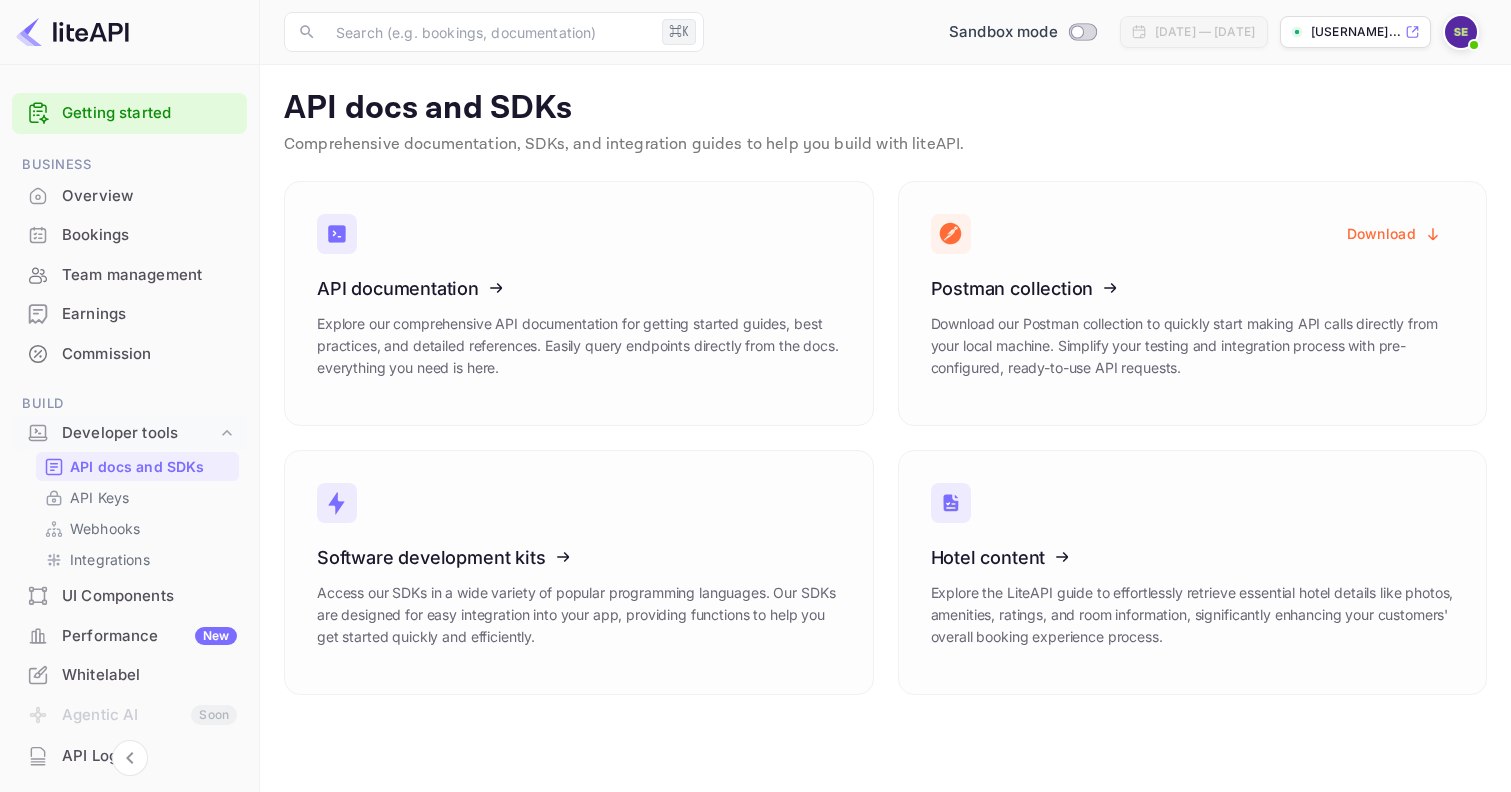 scroll, scrollTop: 0, scrollLeft: 0, axis: both 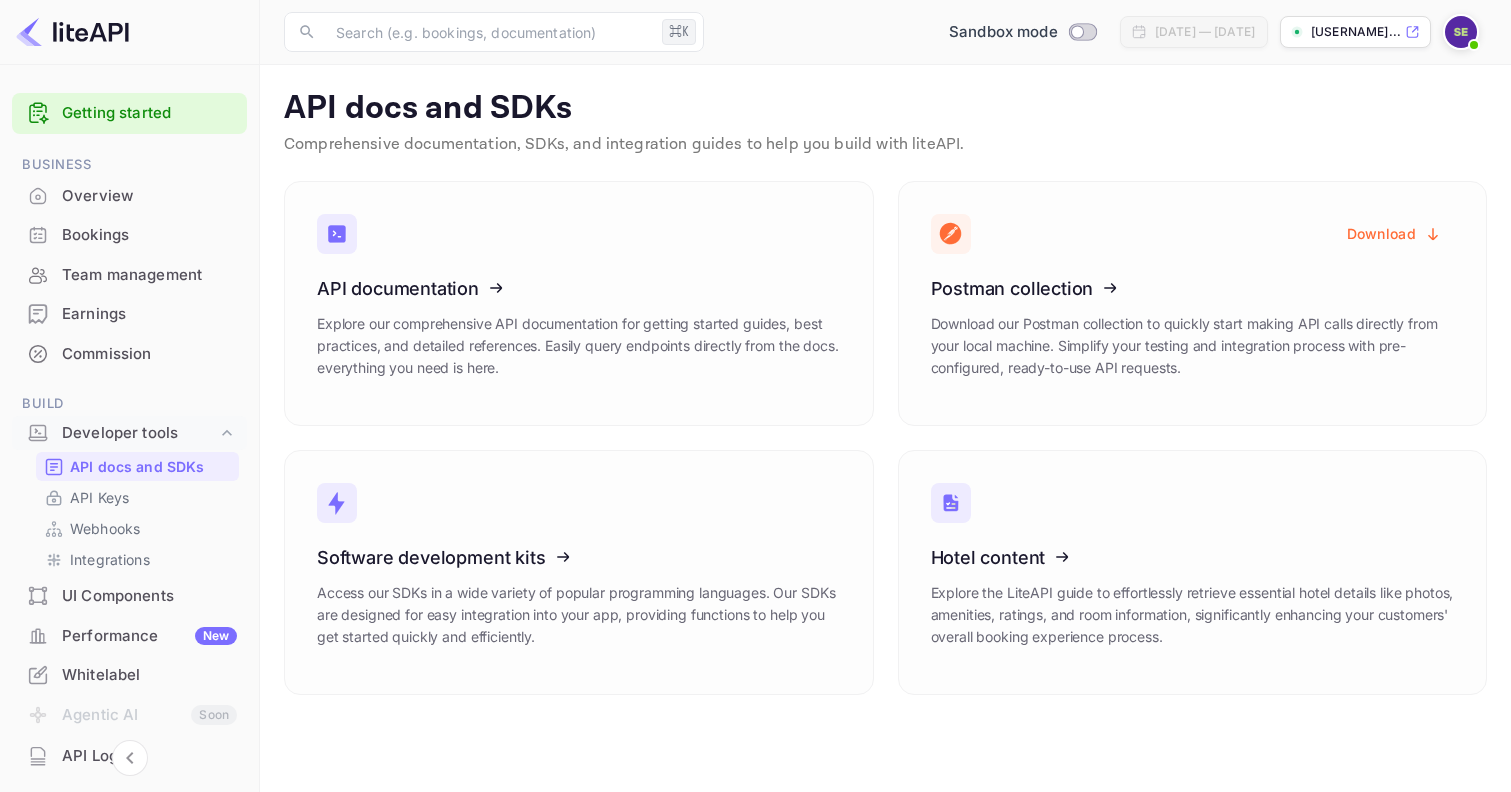 click on "Overview" at bounding box center [129, 196] 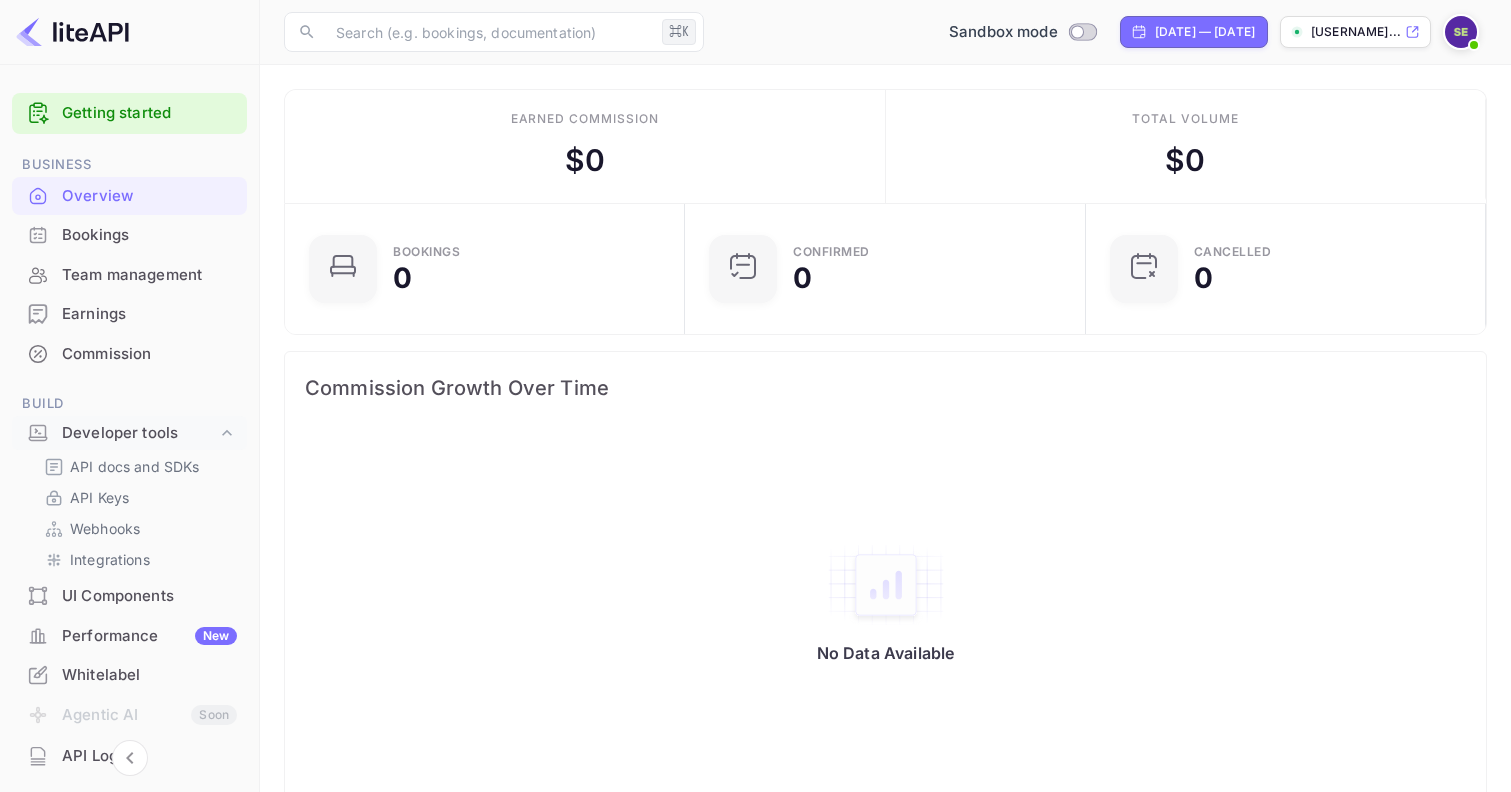 click on "Bookings" at bounding box center [149, 235] 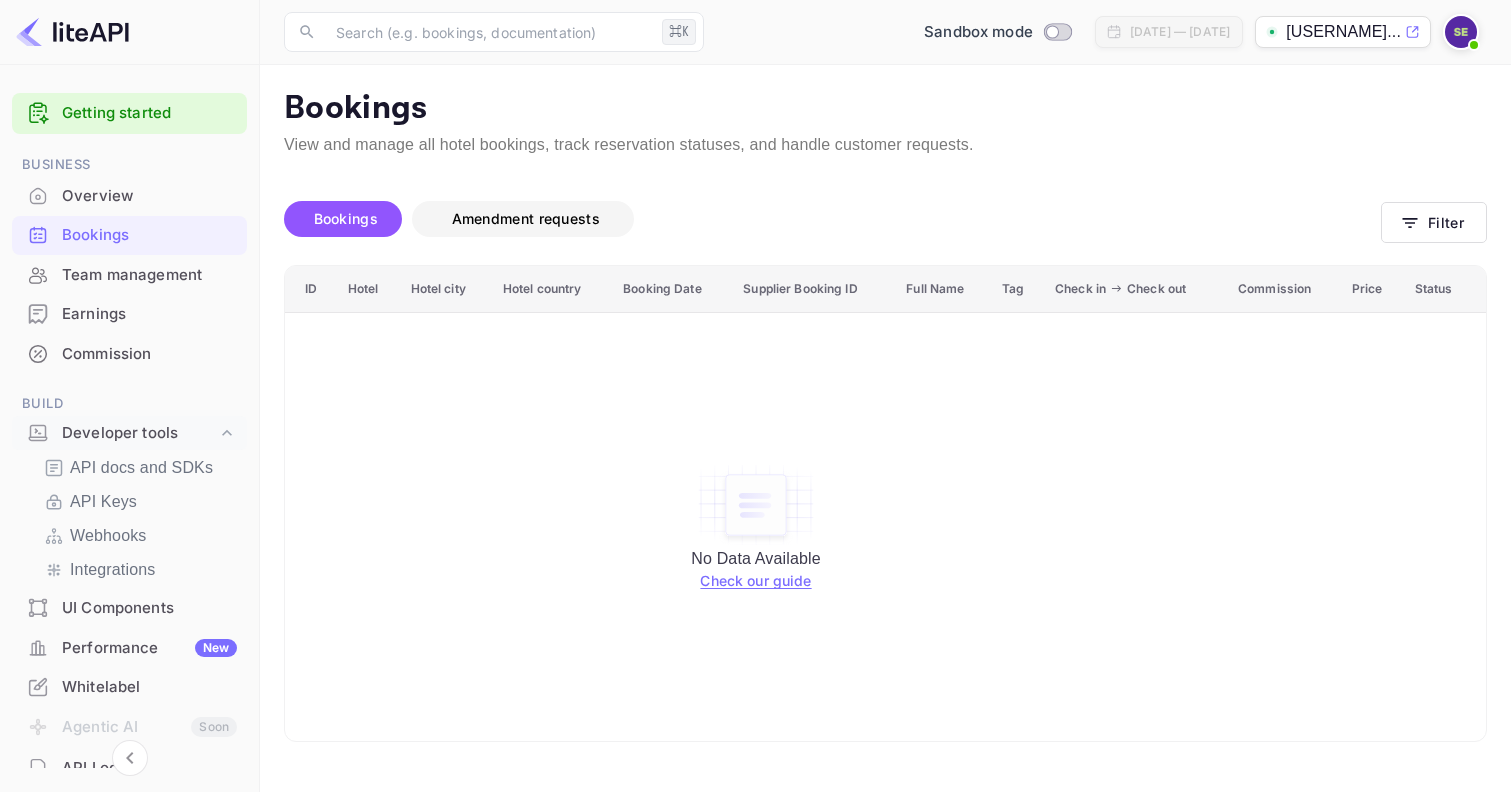 click on "Amendment requests" at bounding box center (526, 218) 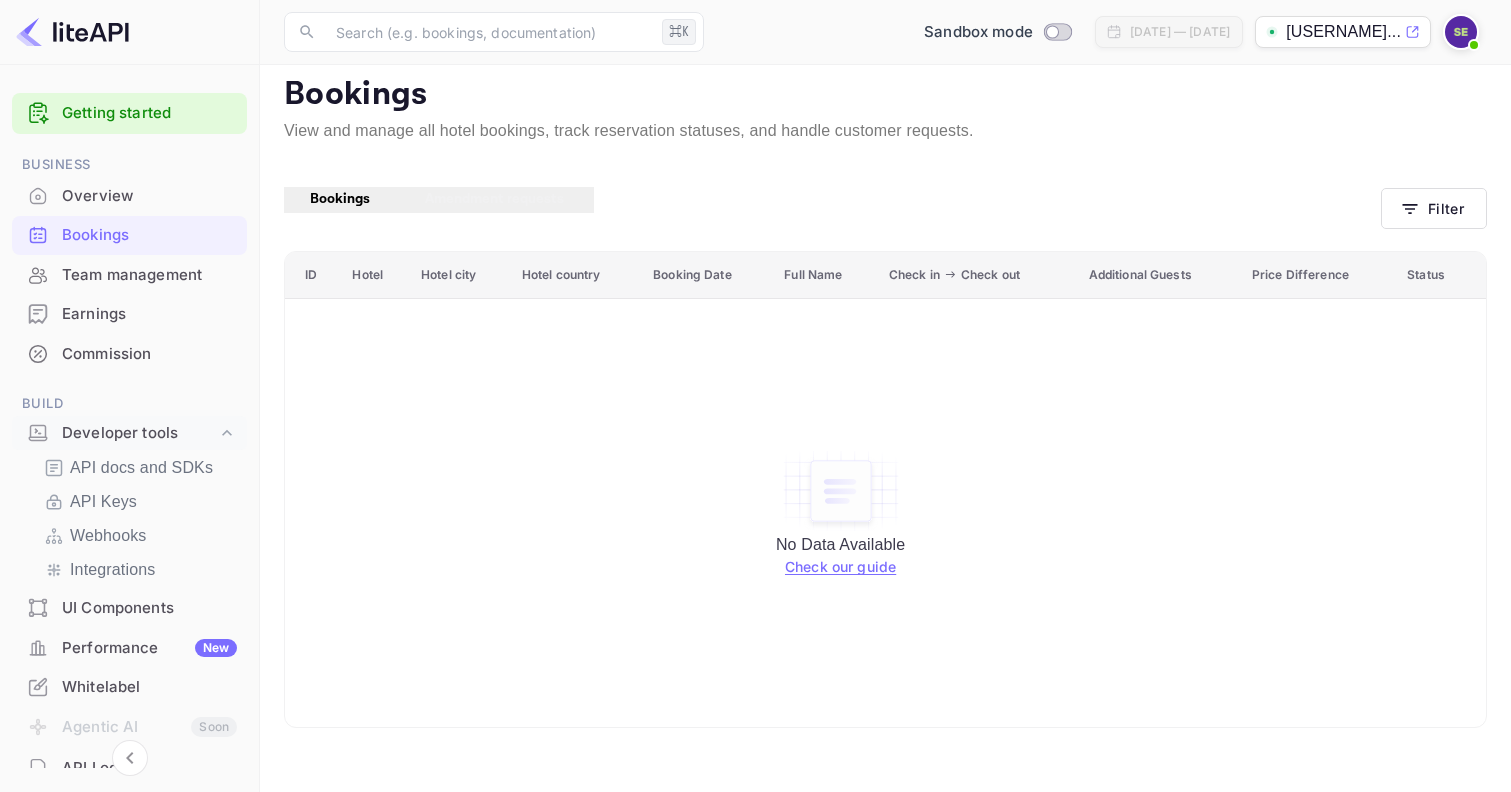scroll, scrollTop: 13, scrollLeft: 0, axis: vertical 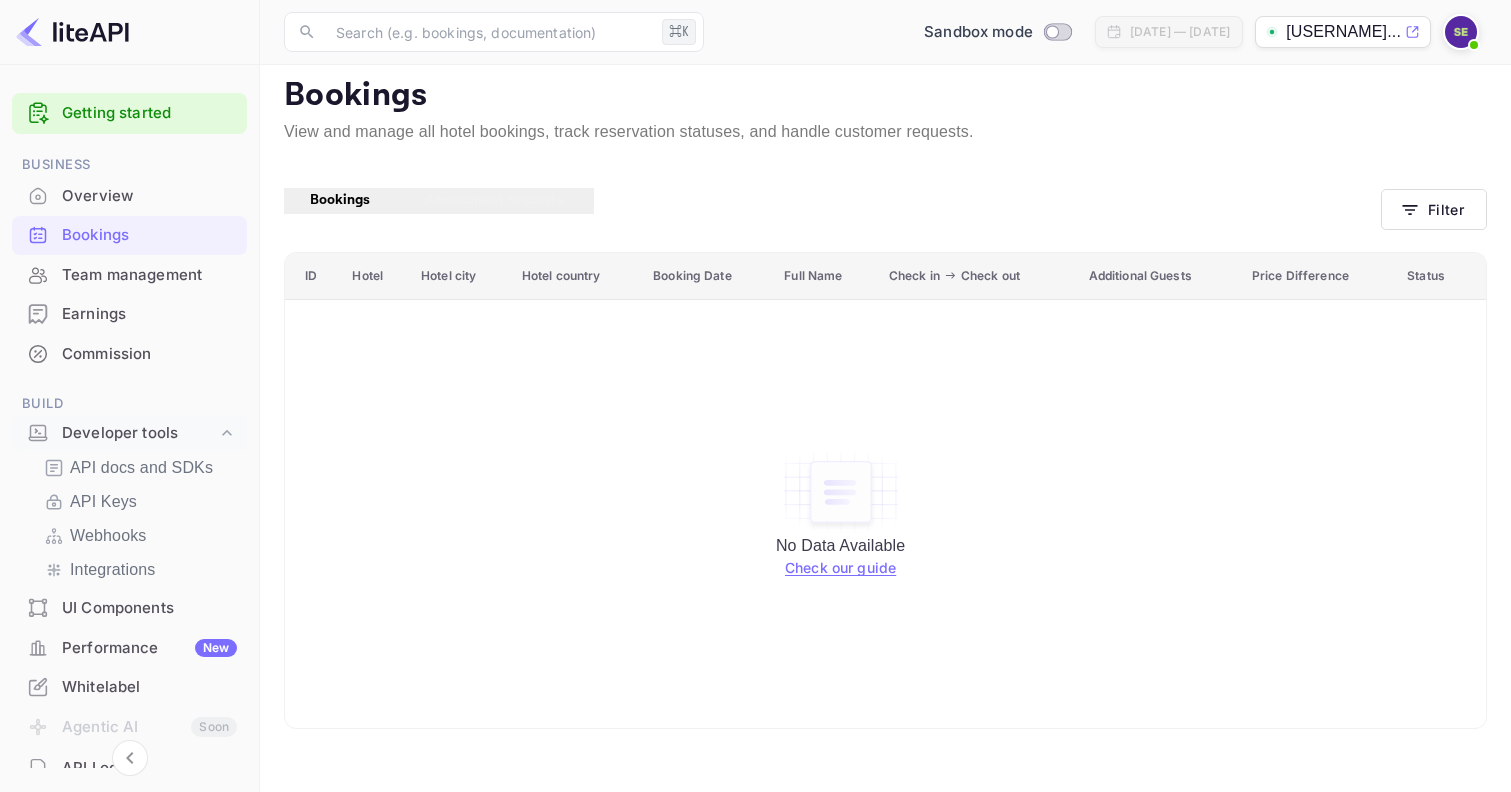 click on "Team management" at bounding box center (149, 275) 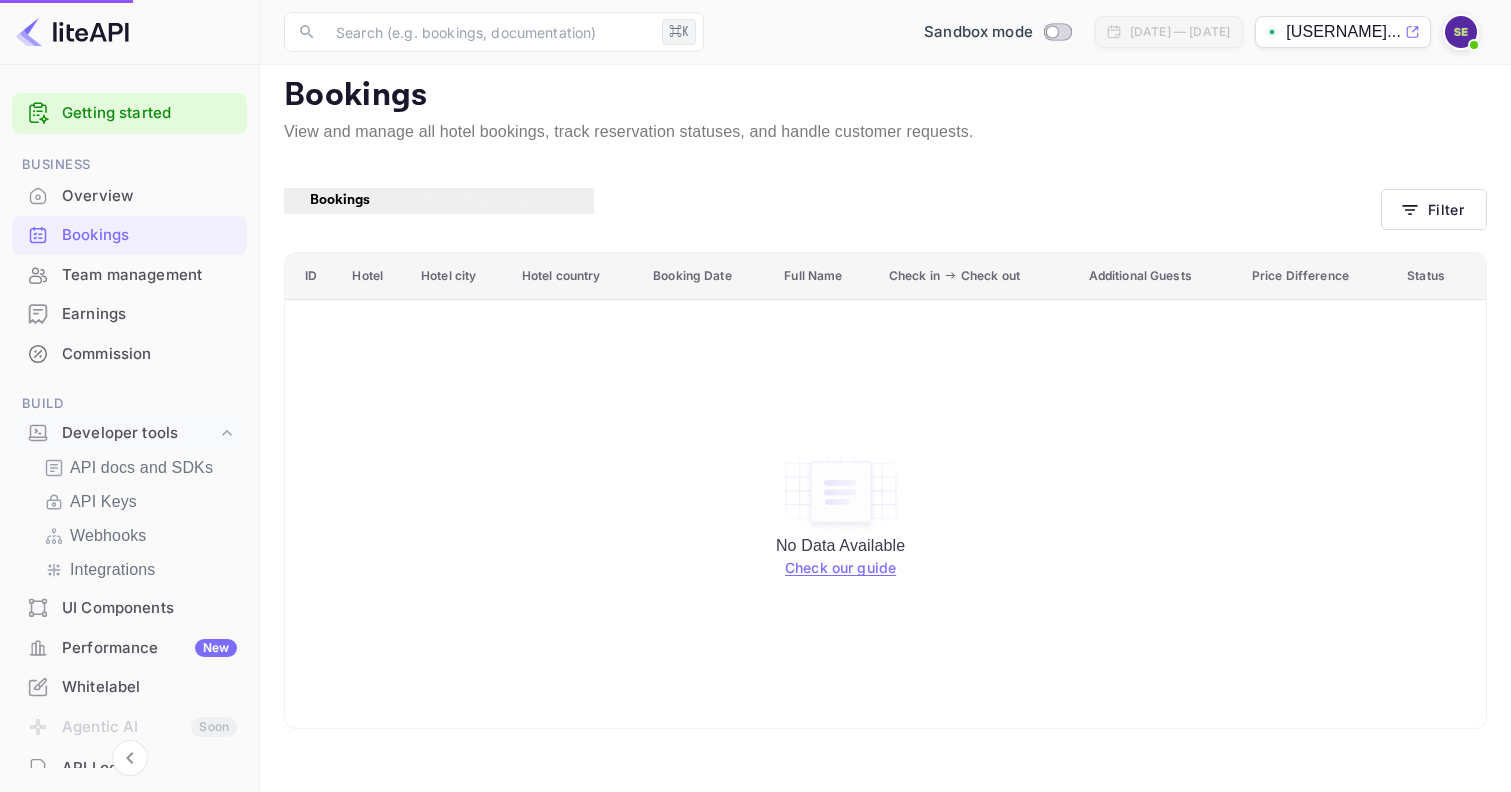 click on "Team management" at bounding box center (149, 275) 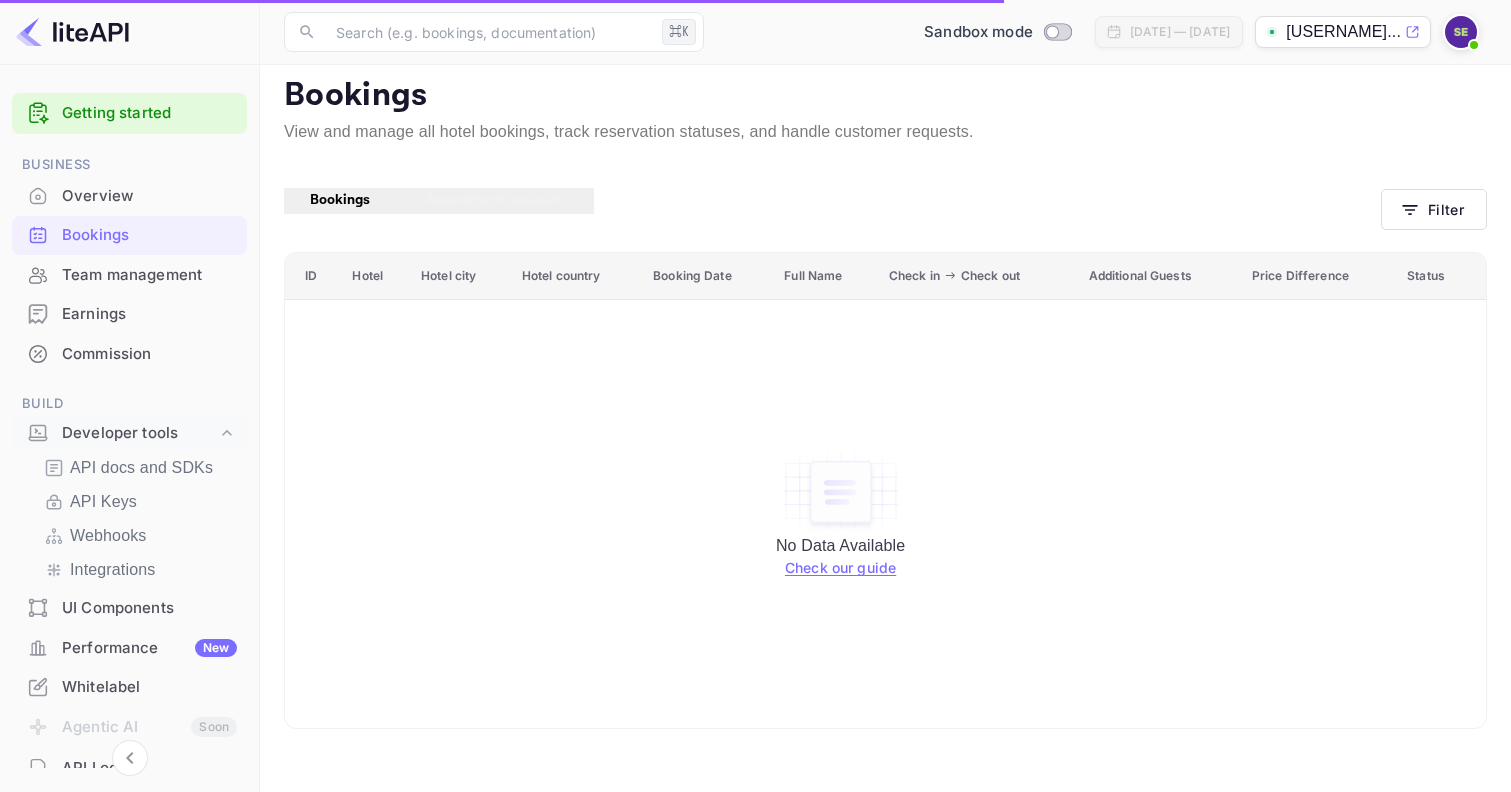 click on "Team management" at bounding box center [149, 275] 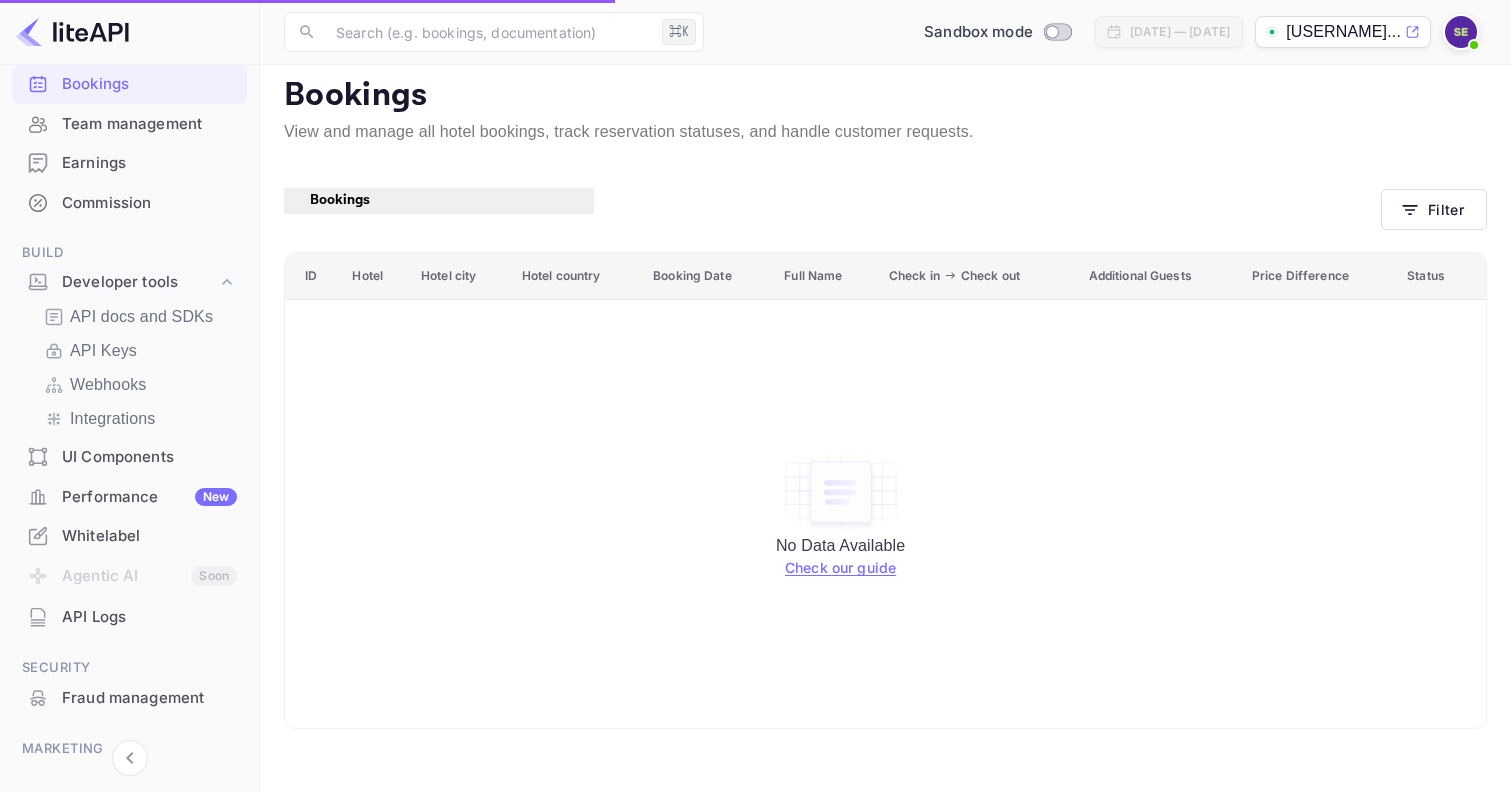 scroll, scrollTop: 166, scrollLeft: 0, axis: vertical 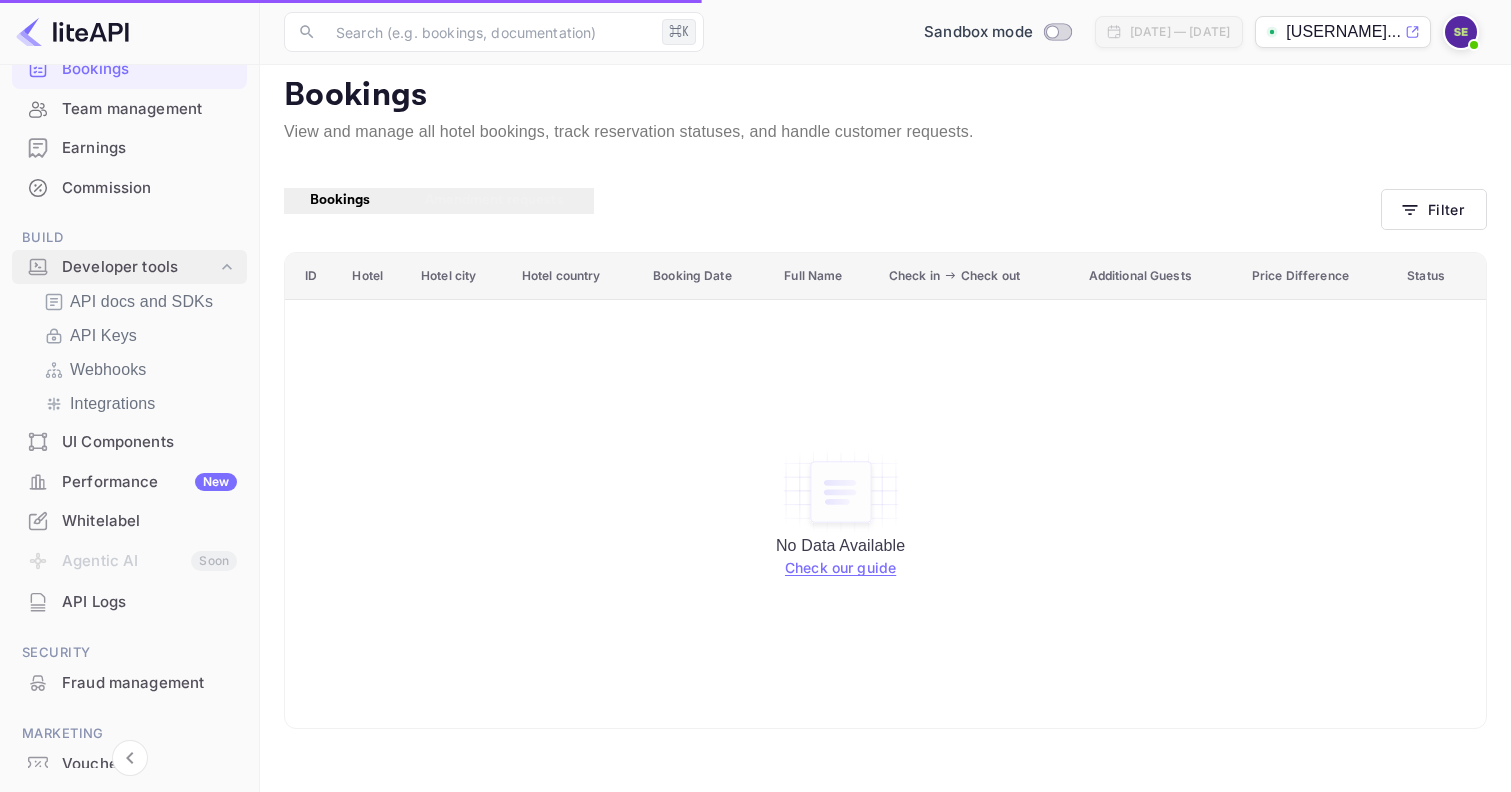 click on "Developer tools" at bounding box center (129, 267) 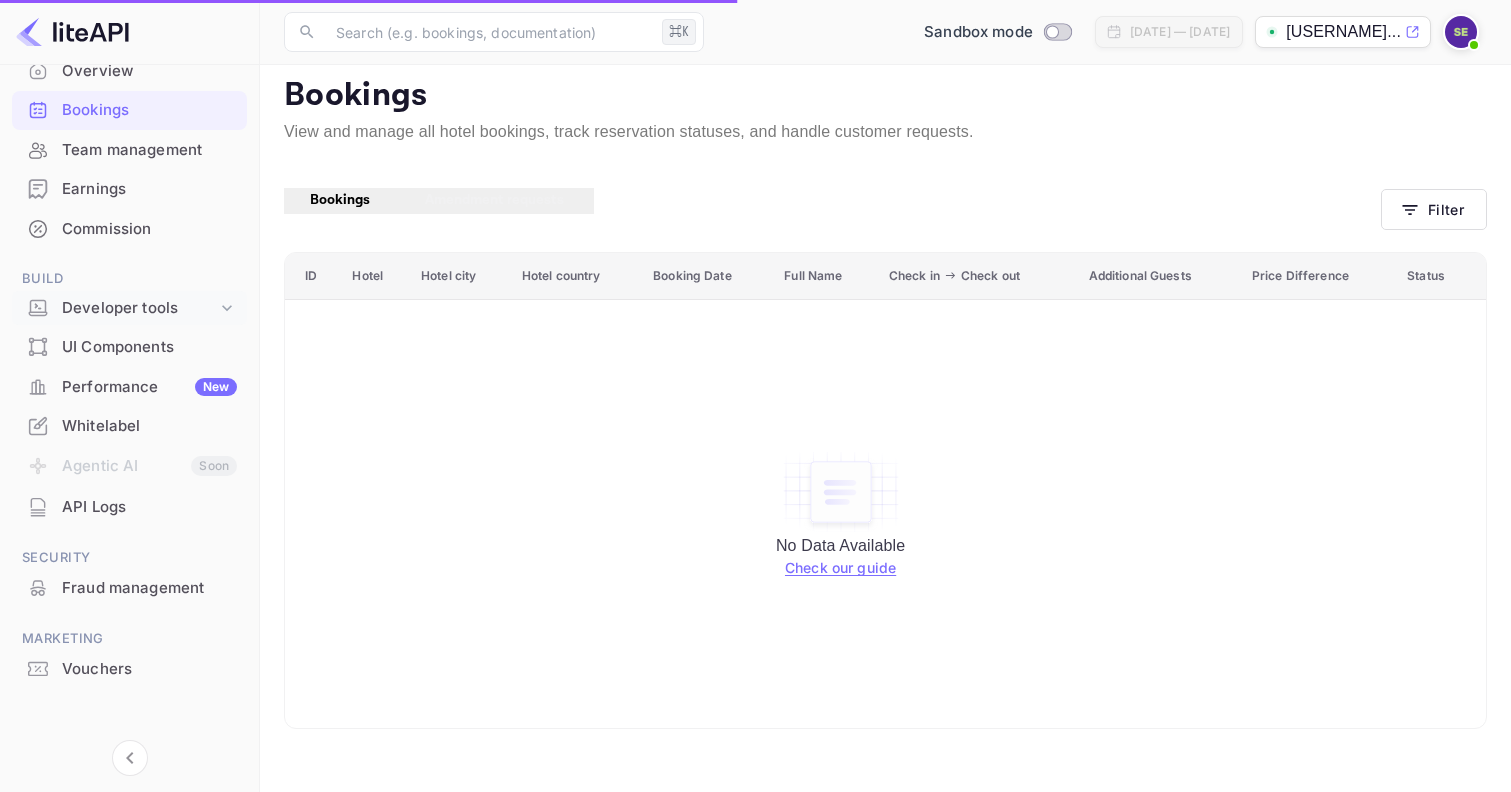scroll, scrollTop: 124, scrollLeft: 0, axis: vertical 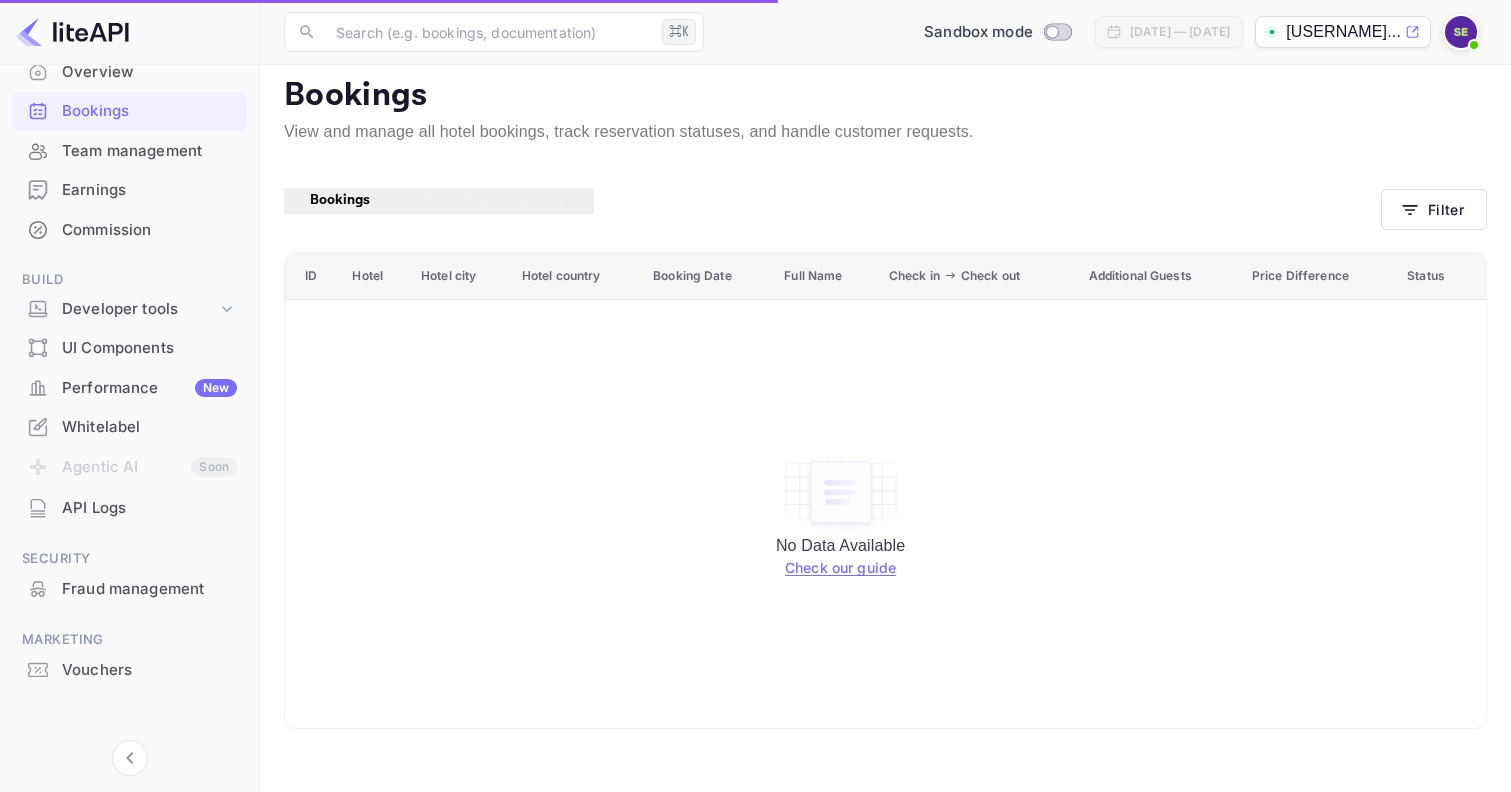 click on "Developer tools" at bounding box center (139, 309) 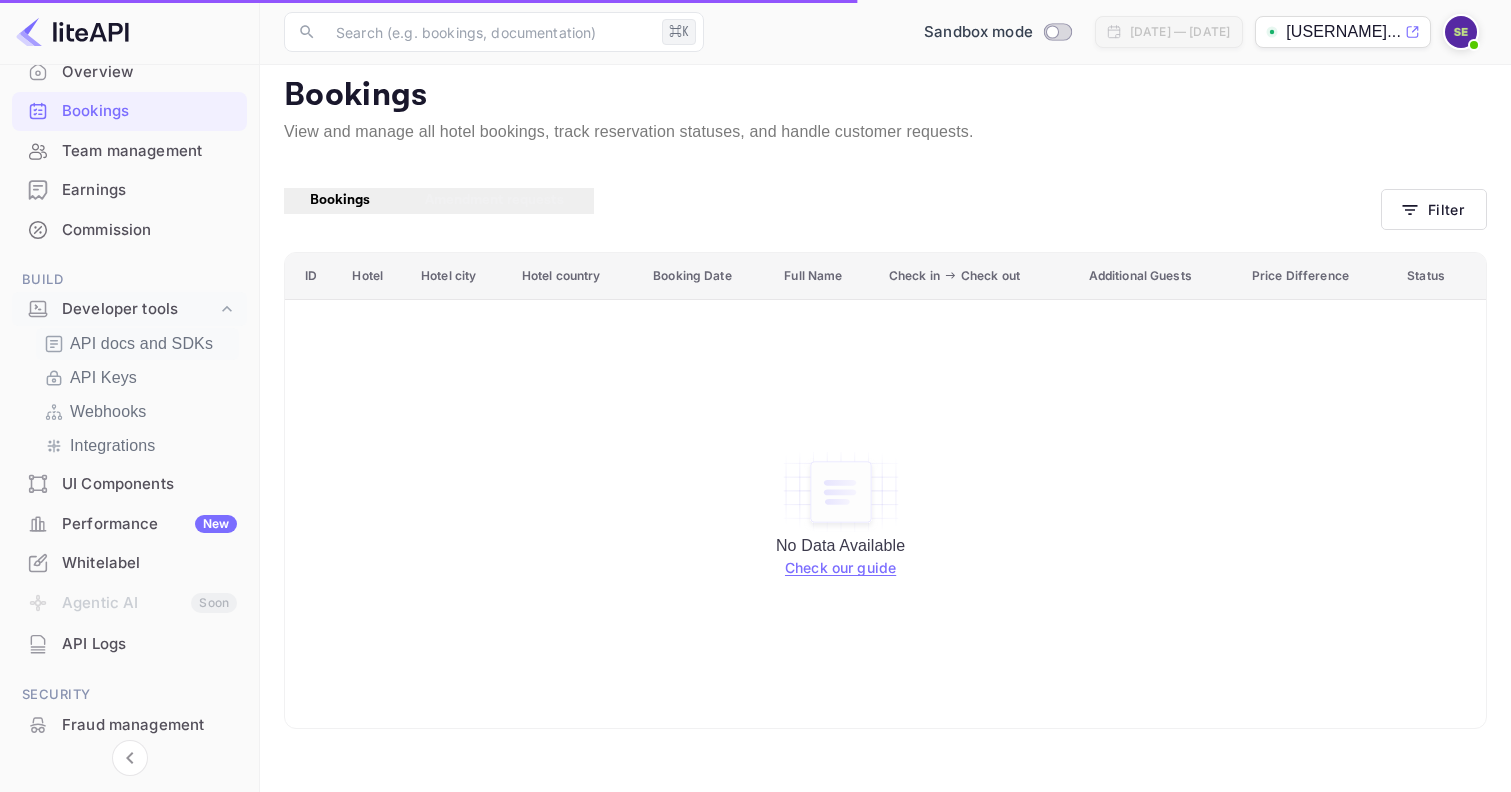 click on "API docs and SDKs" at bounding box center (141, 344) 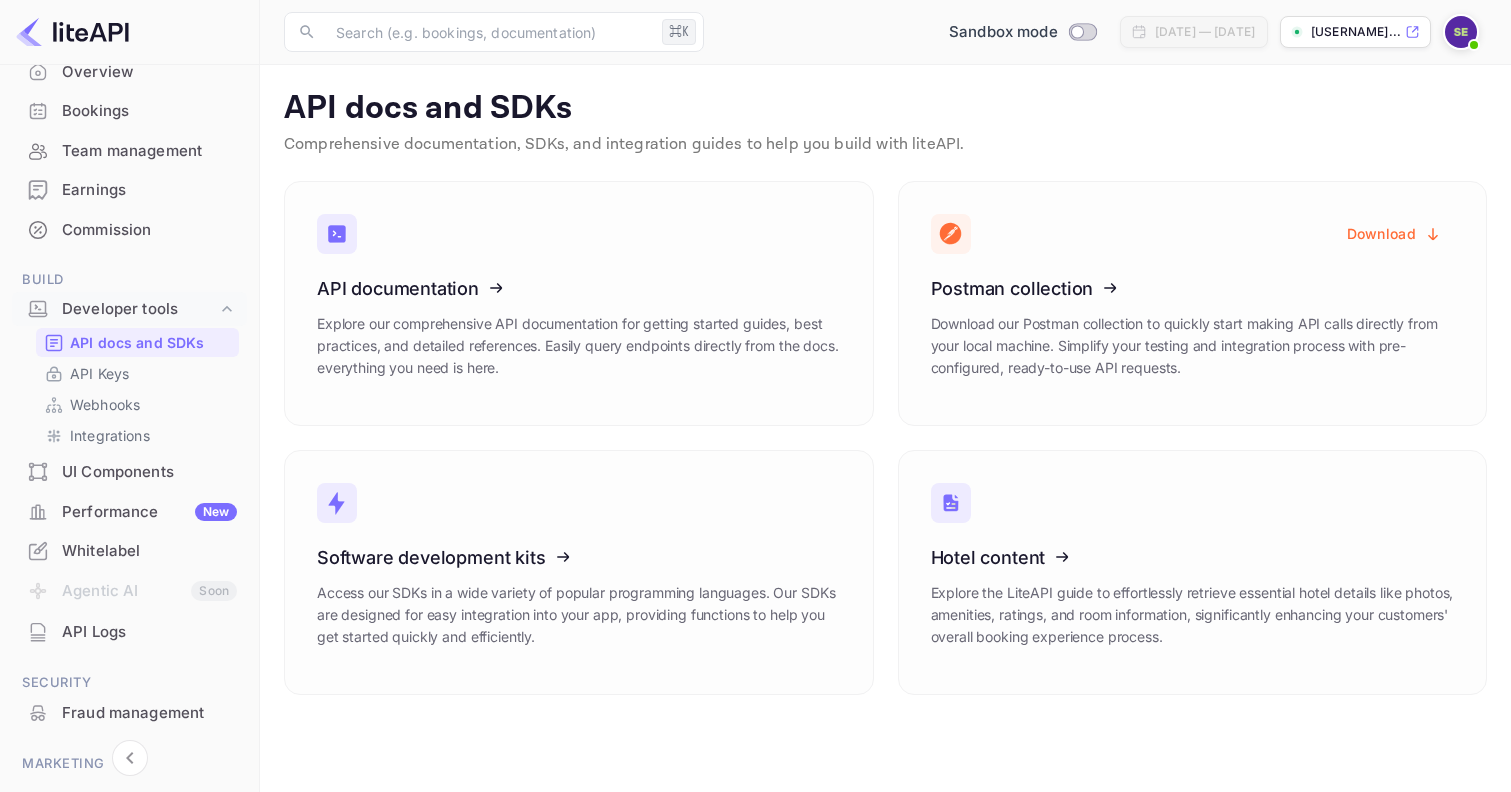 scroll, scrollTop: 0, scrollLeft: 0, axis: both 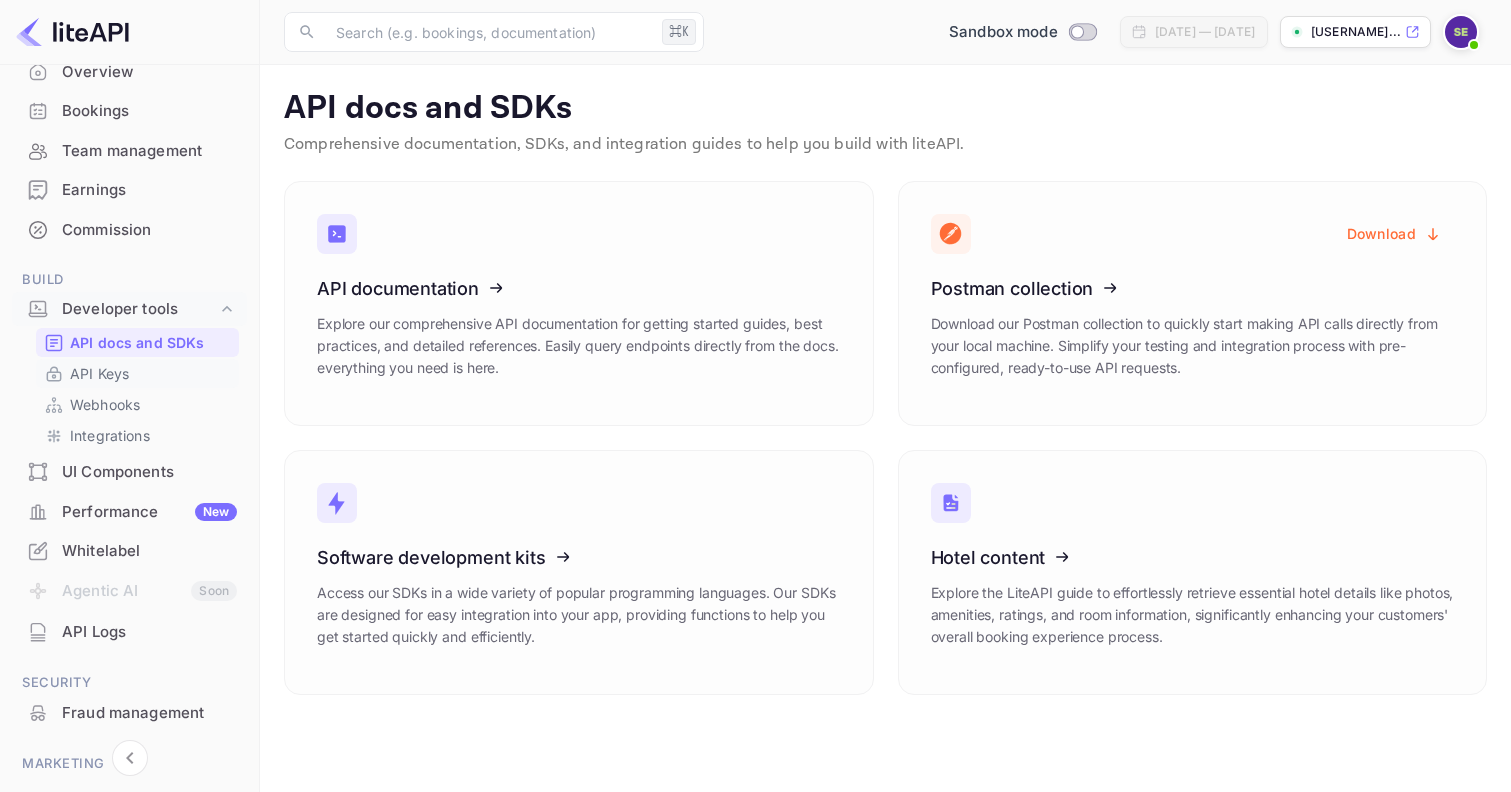 click on "API Keys" at bounding box center [99, 373] 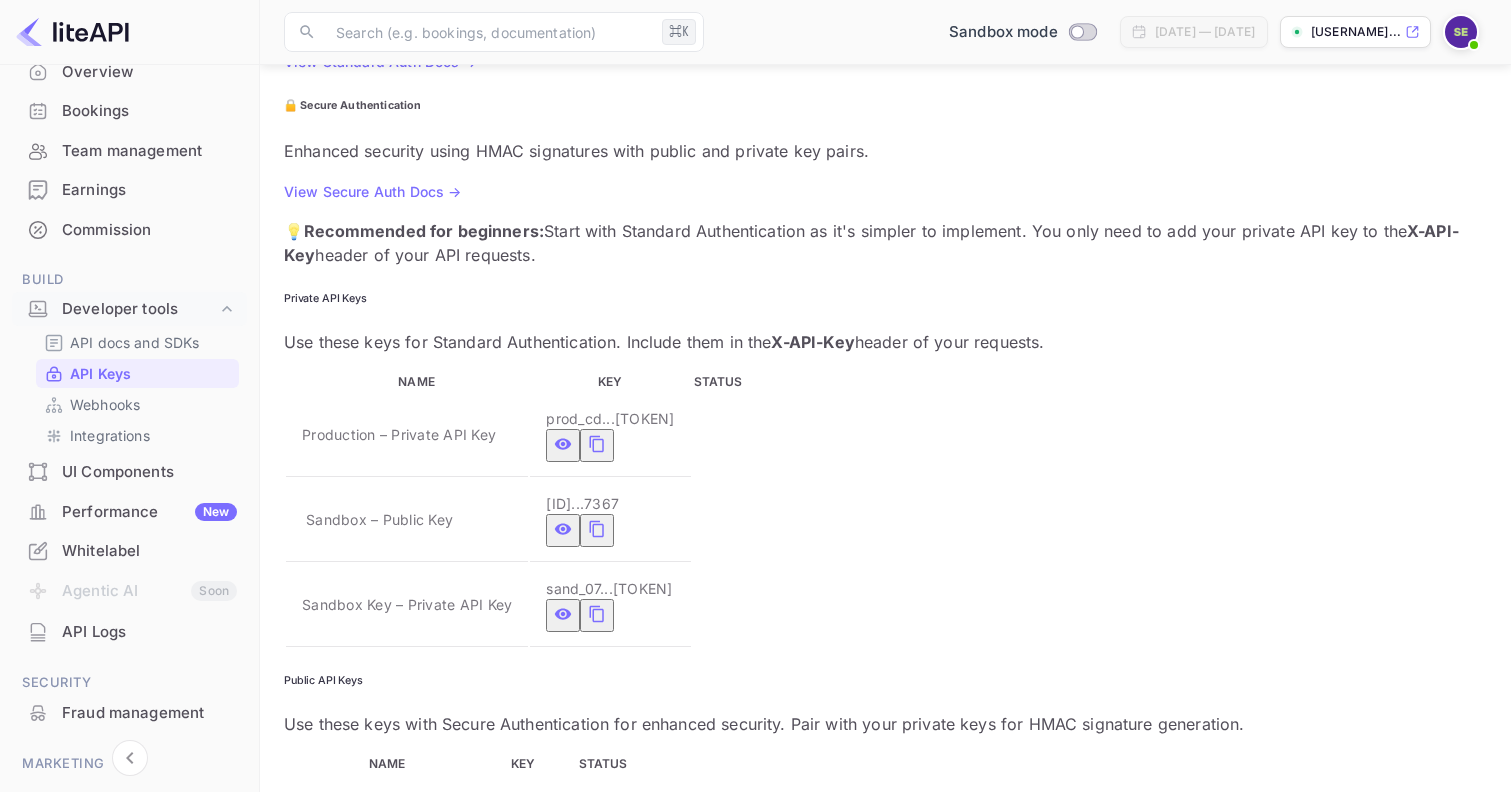 scroll, scrollTop: 277, scrollLeft: 0, axis: vertical 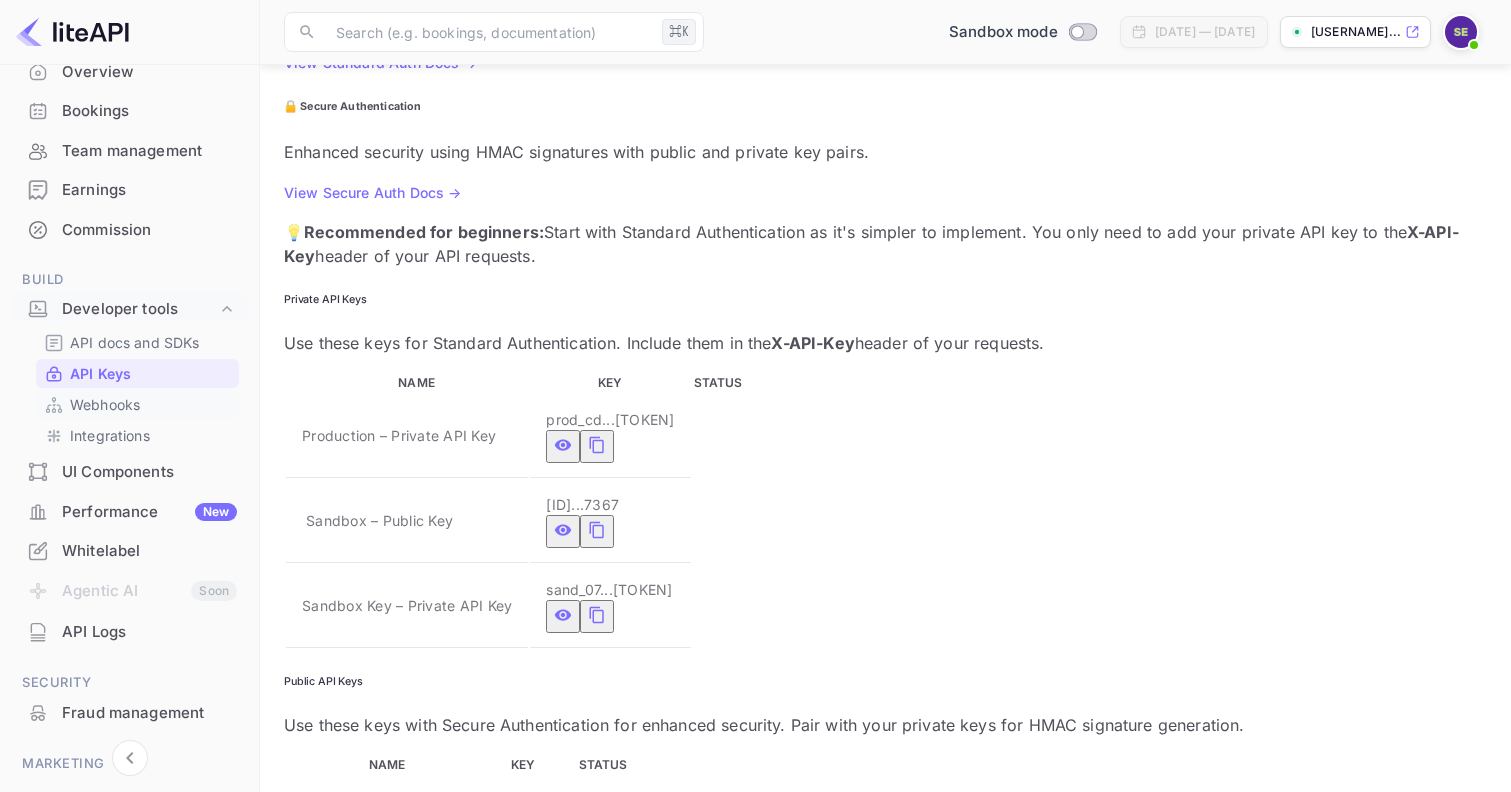 click on "Webhooks" at bounding box center (105, 404) 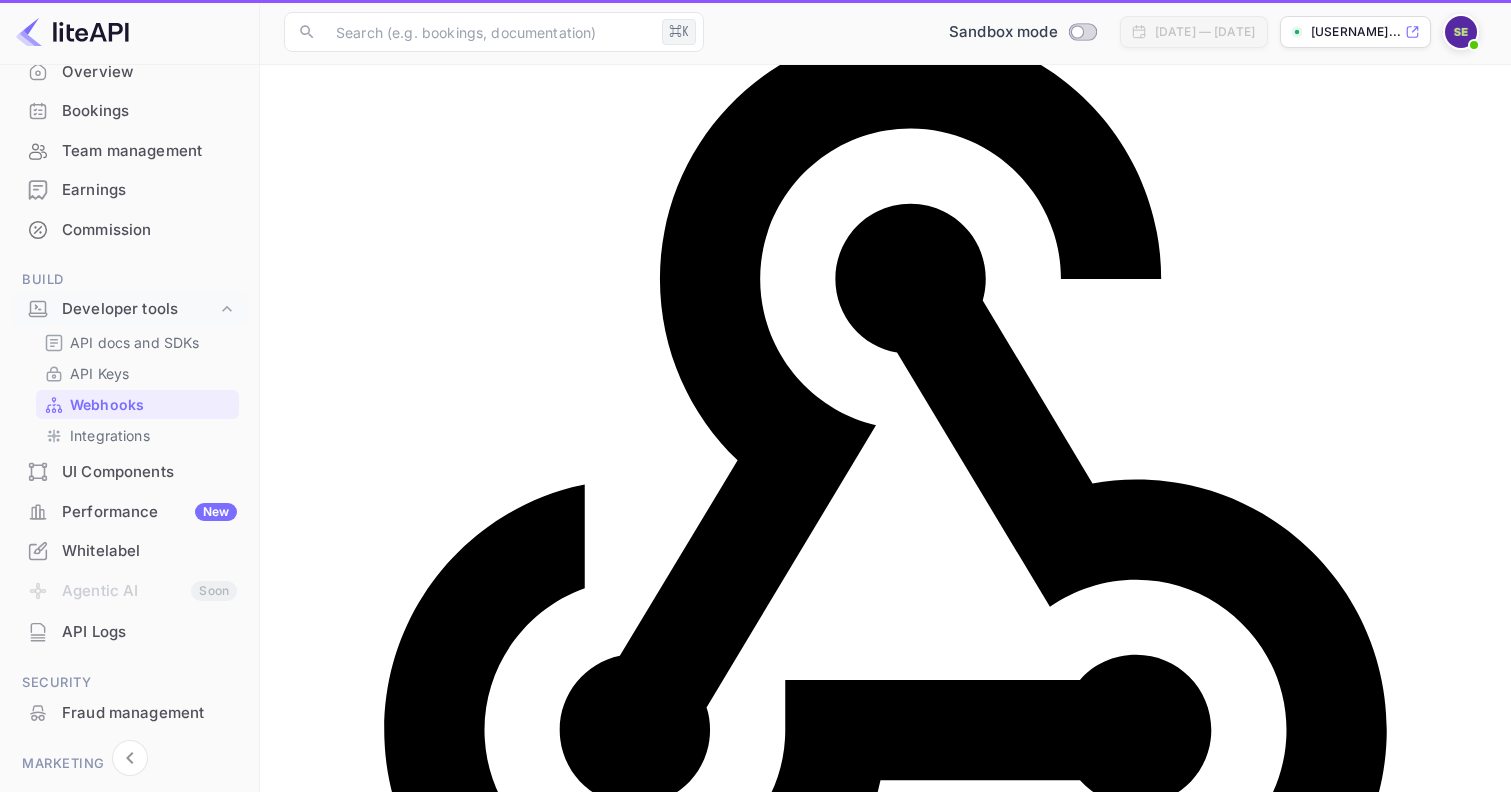 scroll, scrollTop: 0, scrollLeft: 0, axis: both 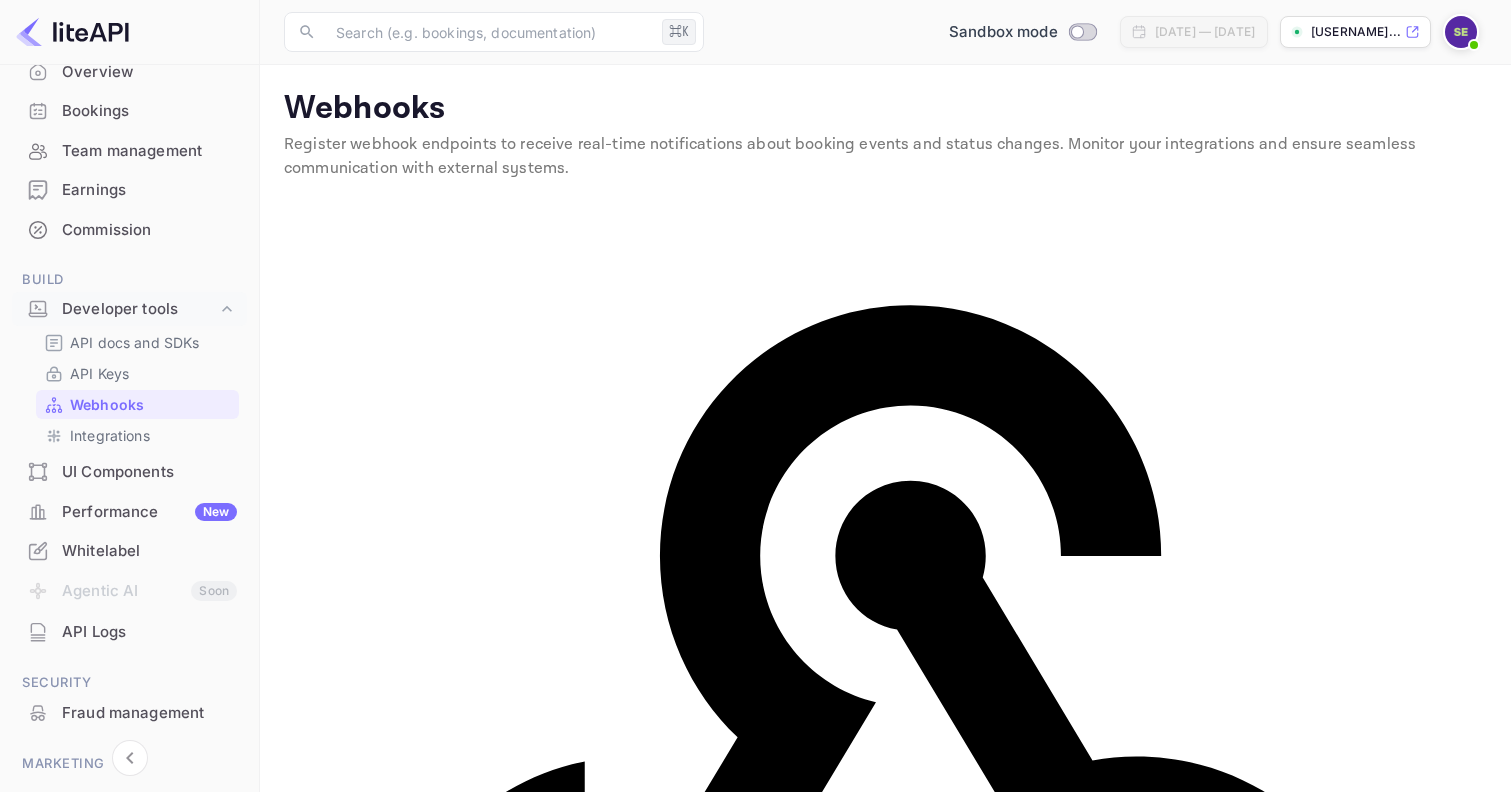 click on "Register Your First Webhook" at bounding box center [376, 1554] 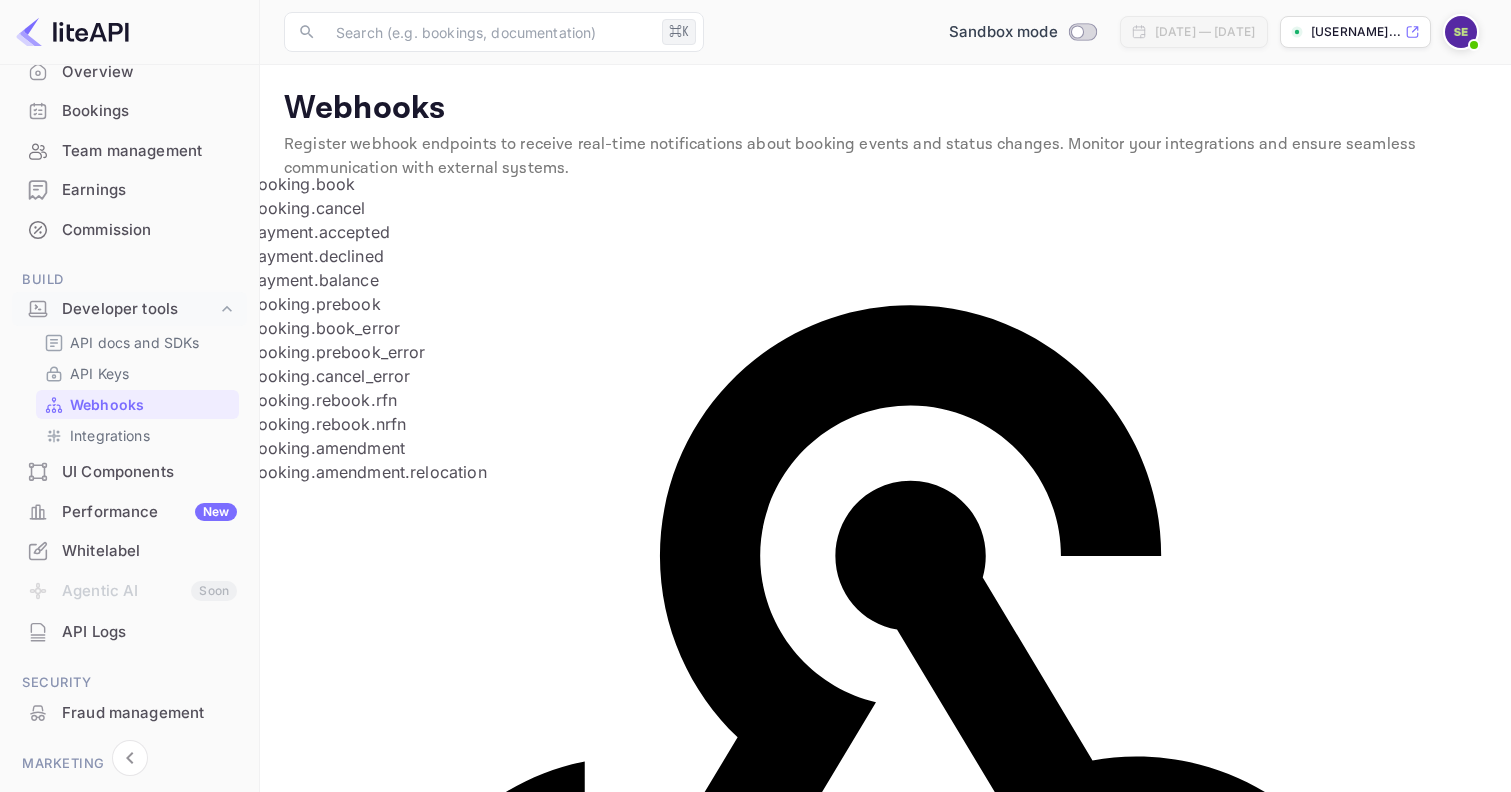 scroll, scrollTop: 0, scrollLeft: 0, axis: both 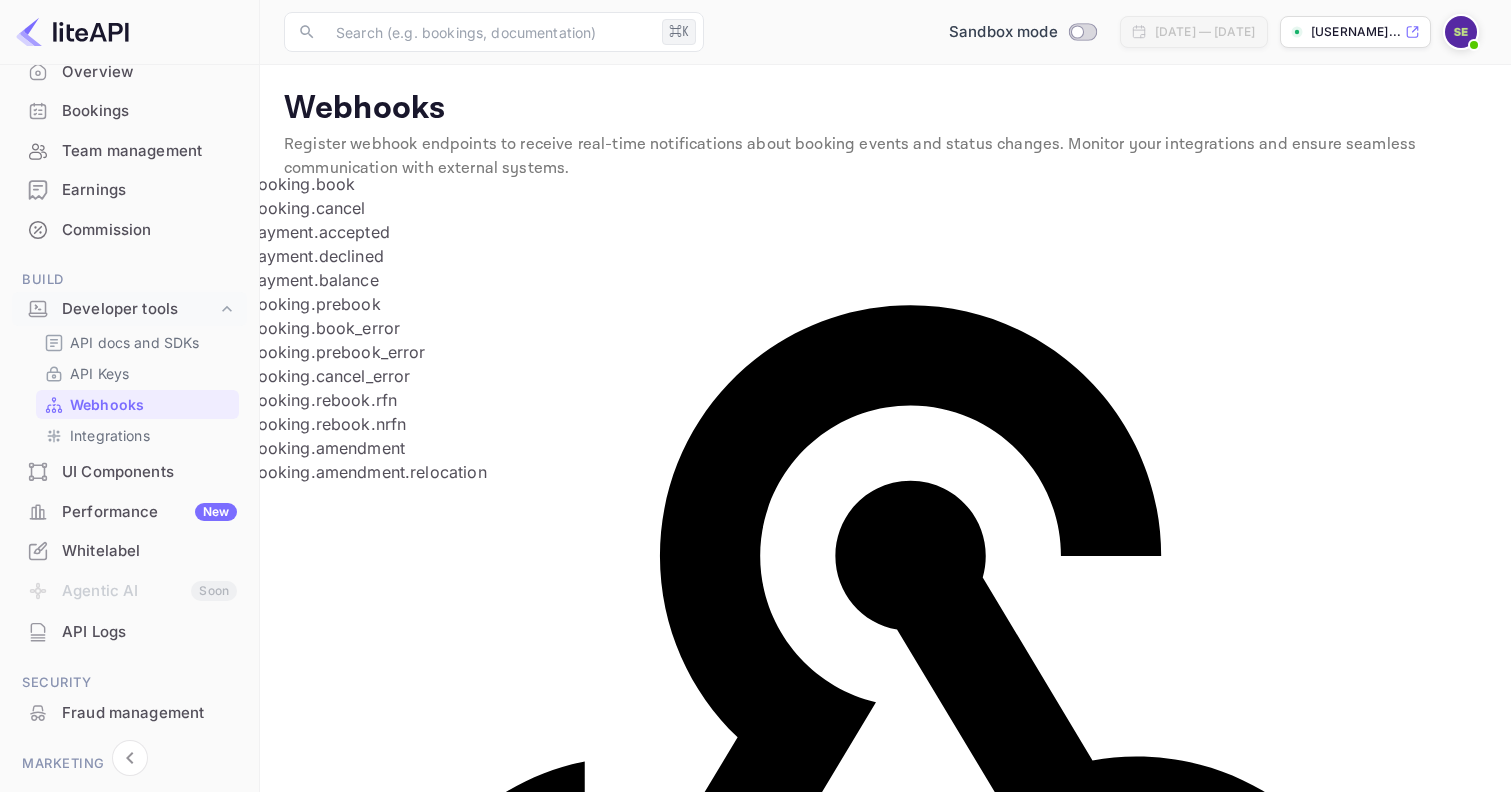 click on "Integration Examples Sample code to help you implement webhook handlers in your application. Node.js Express 99 1 2 3 4 5 6 7 8 9 10 11 › ⌄ // server.js const   express  = require( 'express' ); const   bodyParser  = require( 'body-parser' ); const   app  = express(); app.use(bodyParser.urlencoded({  extended :  true  })); app.post( '/webhook' ,  function  ( req ,  res ) {    const  {{ response, request, eventName }} = req.body;    if  (!response || !request || !eventName)  return  res.status( 400 ).send( 'Bad request' );   res.send( 'ok' ); }); app.listen( 3000 ); Go (Gin Framework) 99 1 2 3 4 5 6 7 8 9 10 11 12 13 14 15 16 17 18 19 20 21 22 23 24 › ⌄ ⌄ ⌄ ⌄ package main import  (    "net/http"    "github.com/gin-gonic/gin" ) type Event struct {   Request string  `json:"request"`   Response string  `json:"response"`   EventName string  `json:"event_name"` } func webhook(c *gin.Context) {    var   value  Event   c.BindJSON(&value)    if  value.EventName ==  ""  || value.Request ==  "" ""  { )" at bounding box center (1052, 2210) 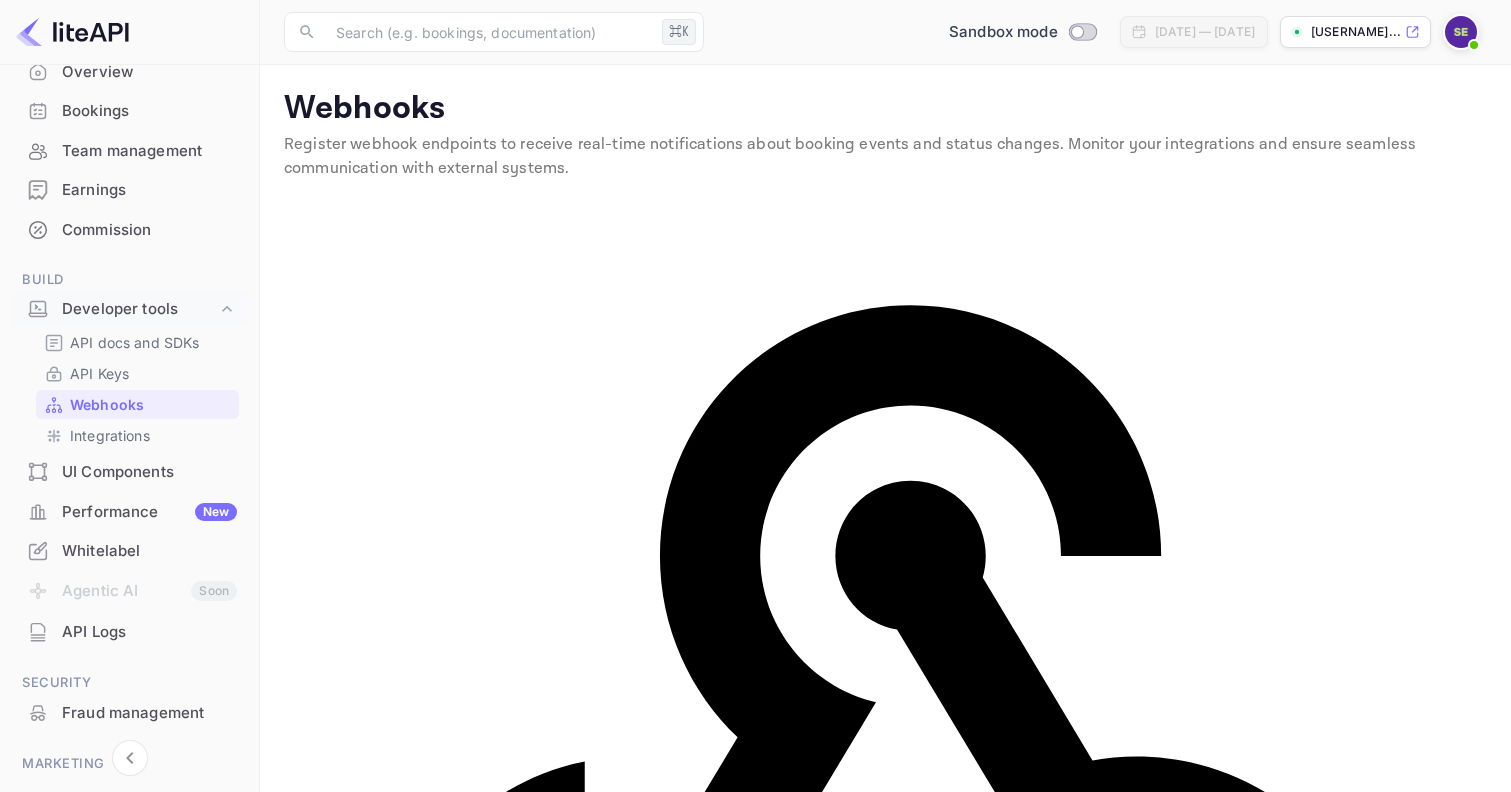 scroll, scrollTop: 29, scrollLeft: 0, axis: vertical 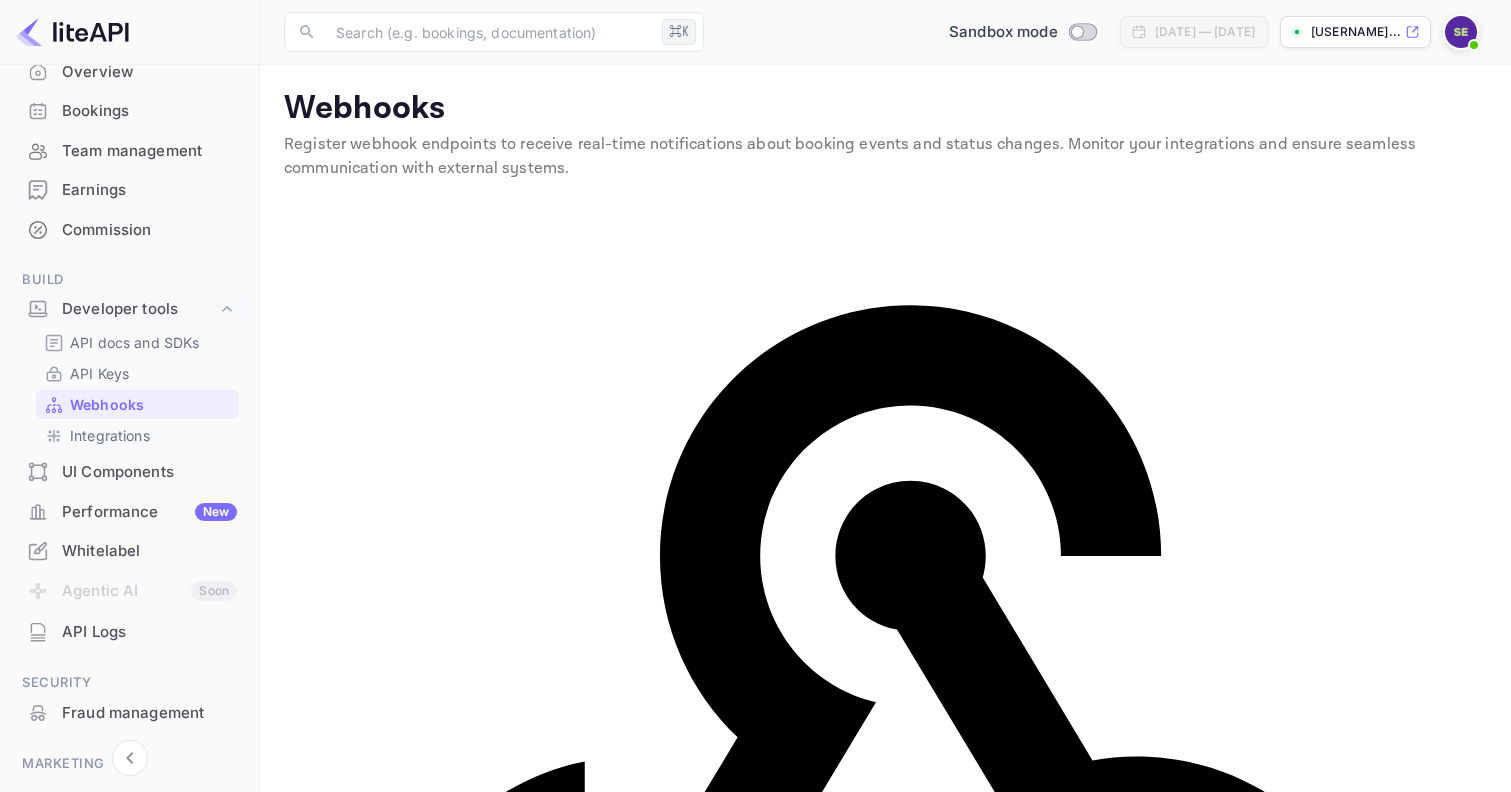 click on "Integrations" at bounding box center [110, 435] 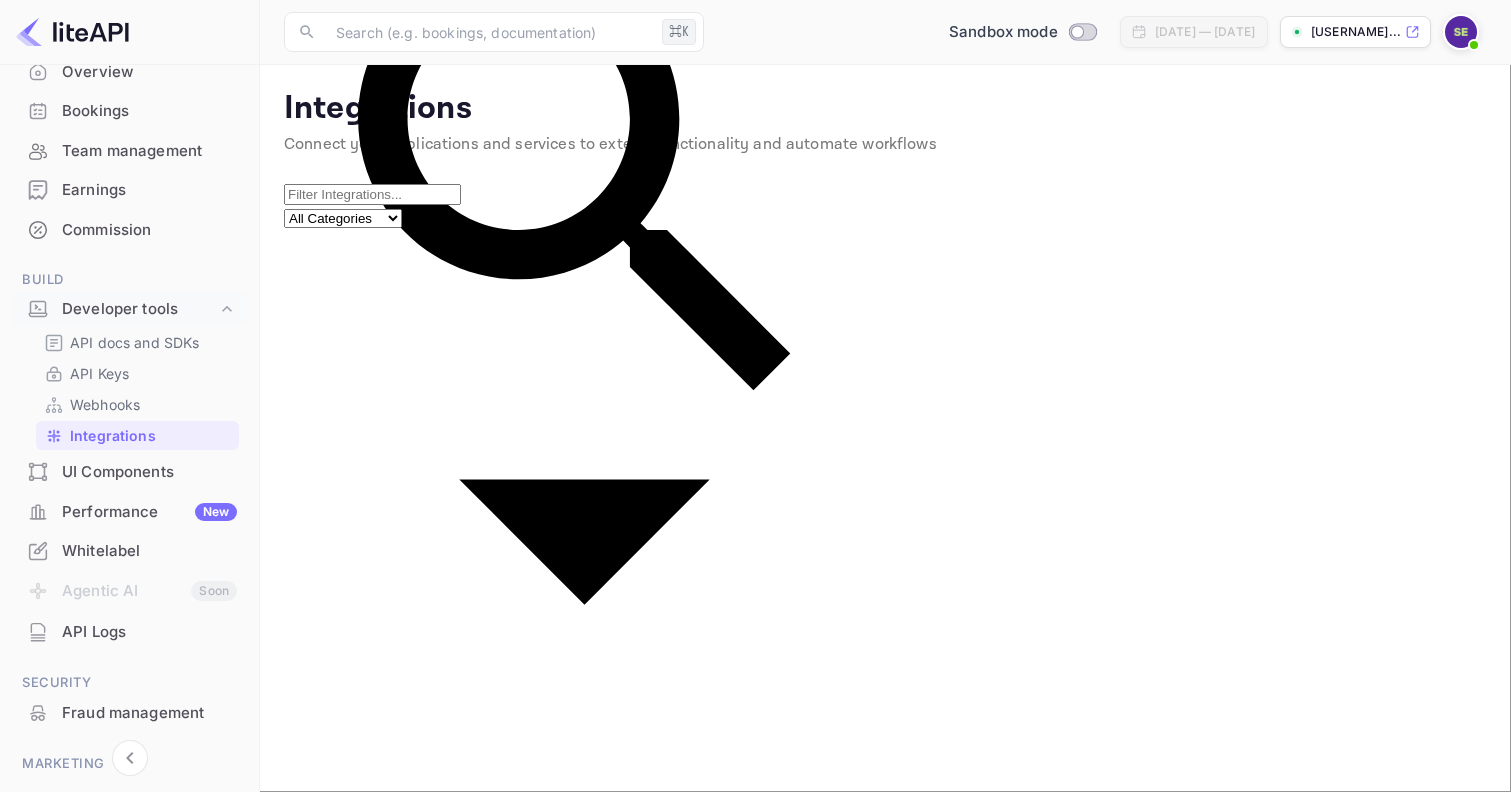 click on "UI Components" at bounding box center (149, 472) 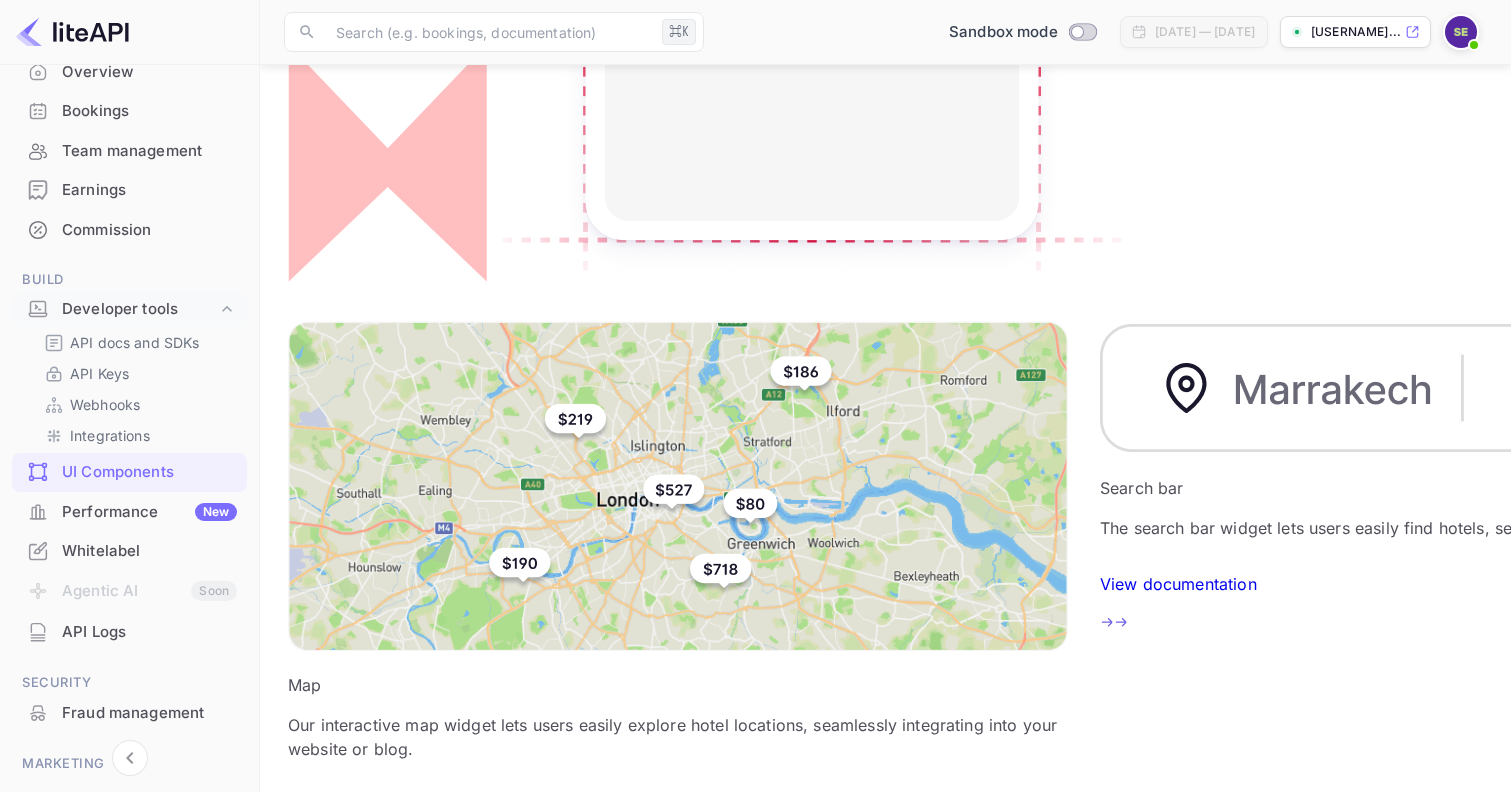 scroll, scrollTop: 555, scrollLeft: 0, axis: vertical 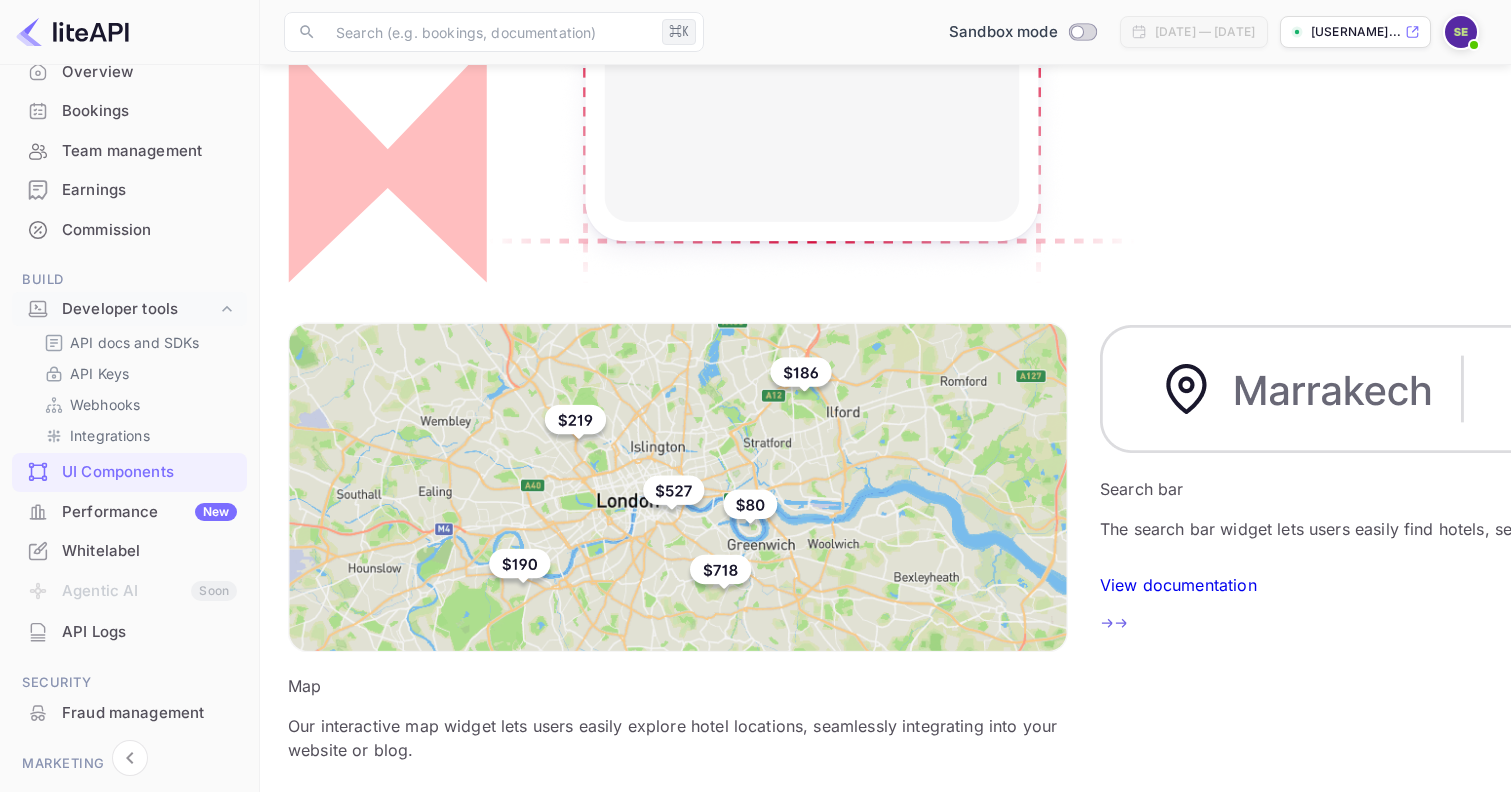 click on "Performance New" at bounding box center [129, 512] 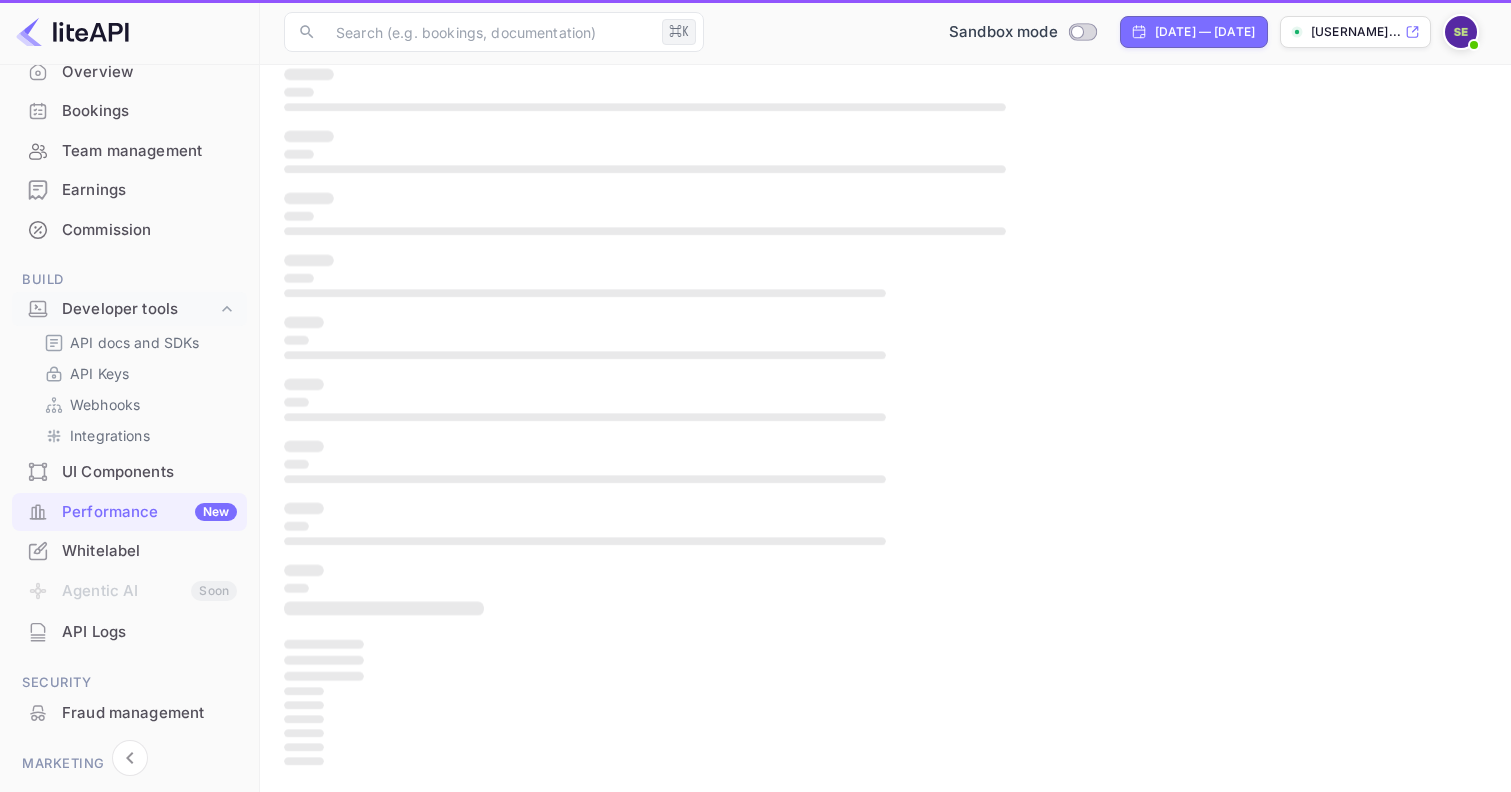 scroll, scrollTop: 0, scrollLeft: 0, axis: both 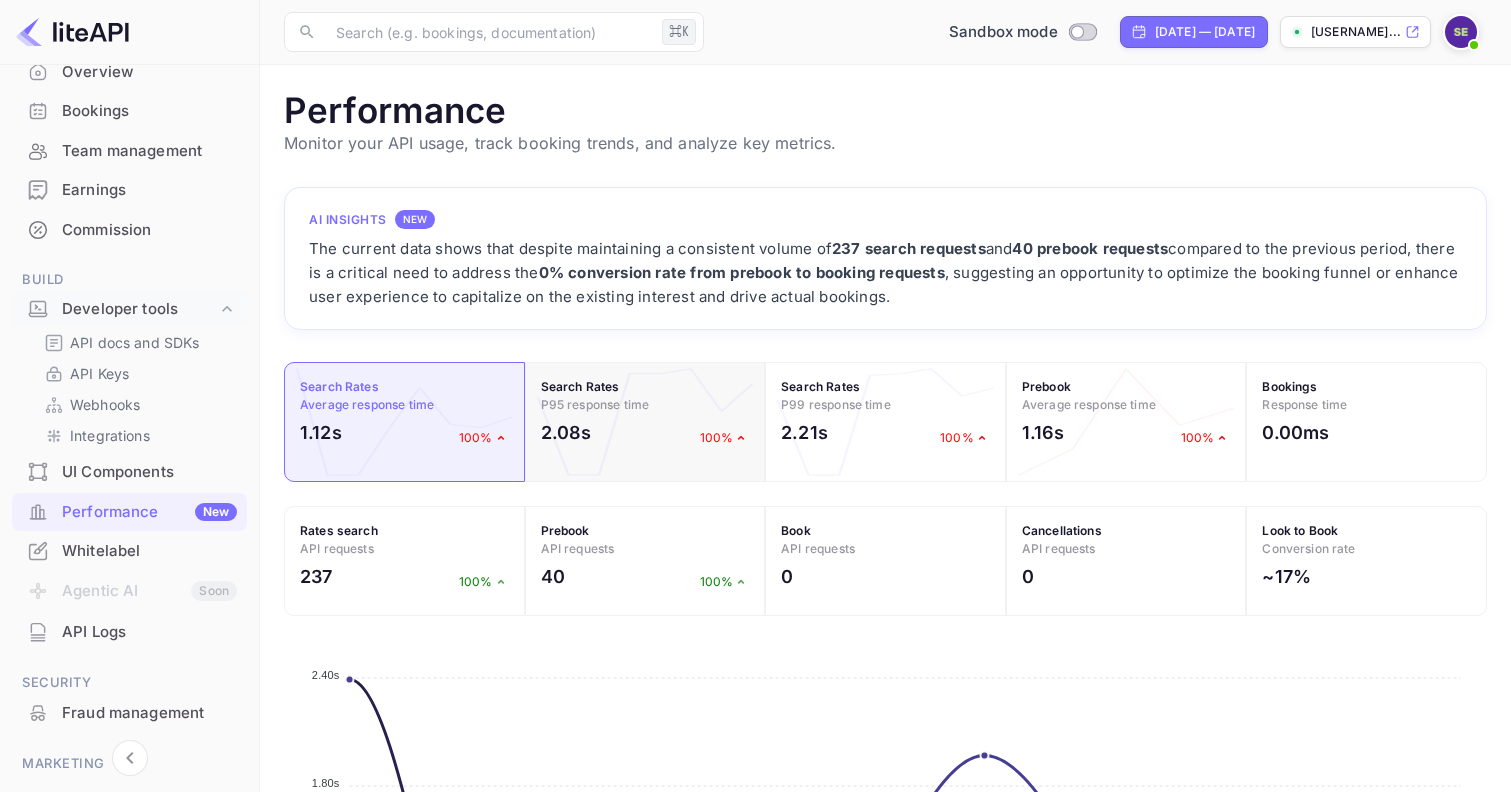 click on "2.08s 100%" at bounding box center (645, 437) 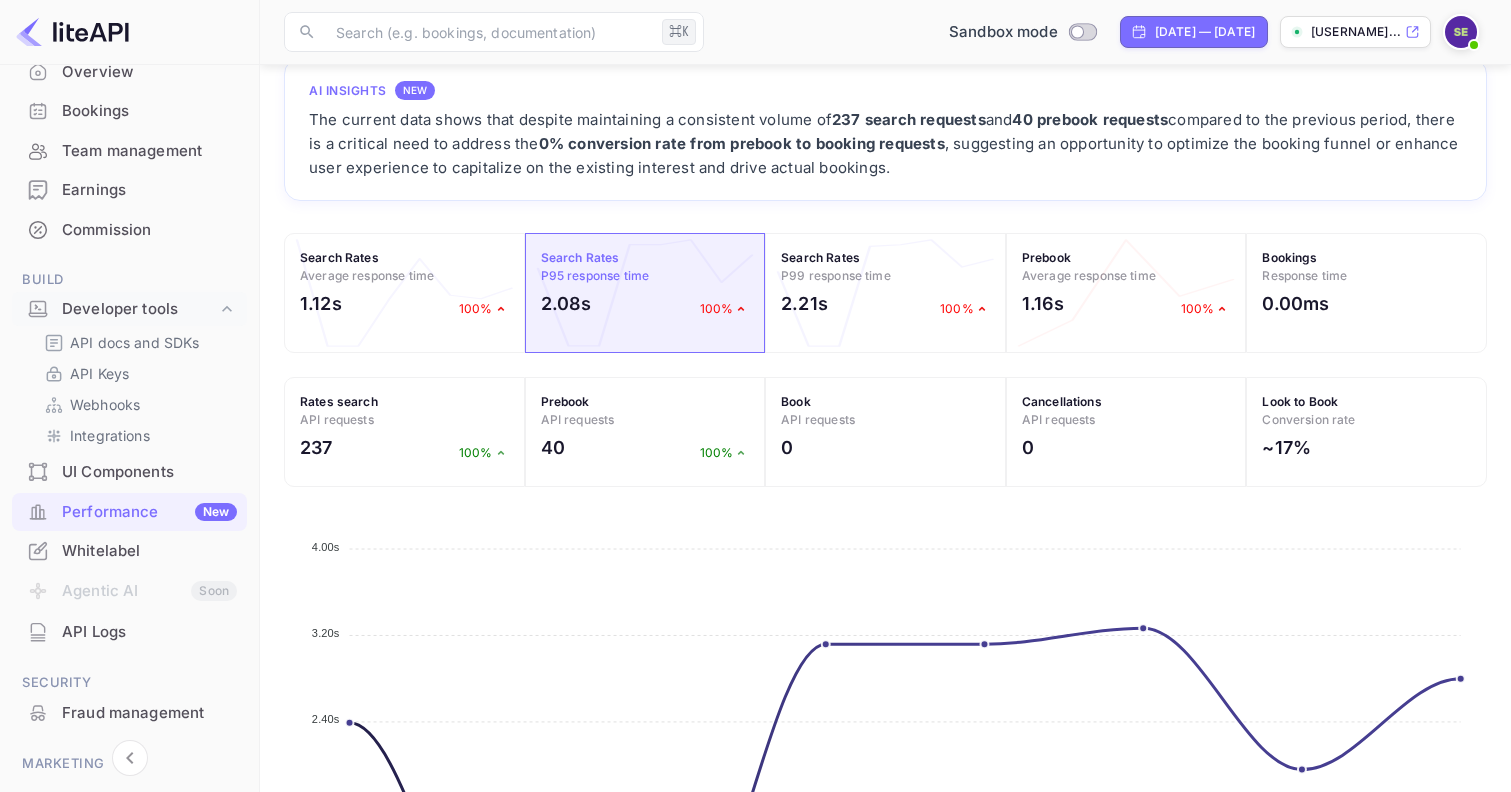 scroll, scrollTop: 160, scrollLeft: 0, axis: vertical 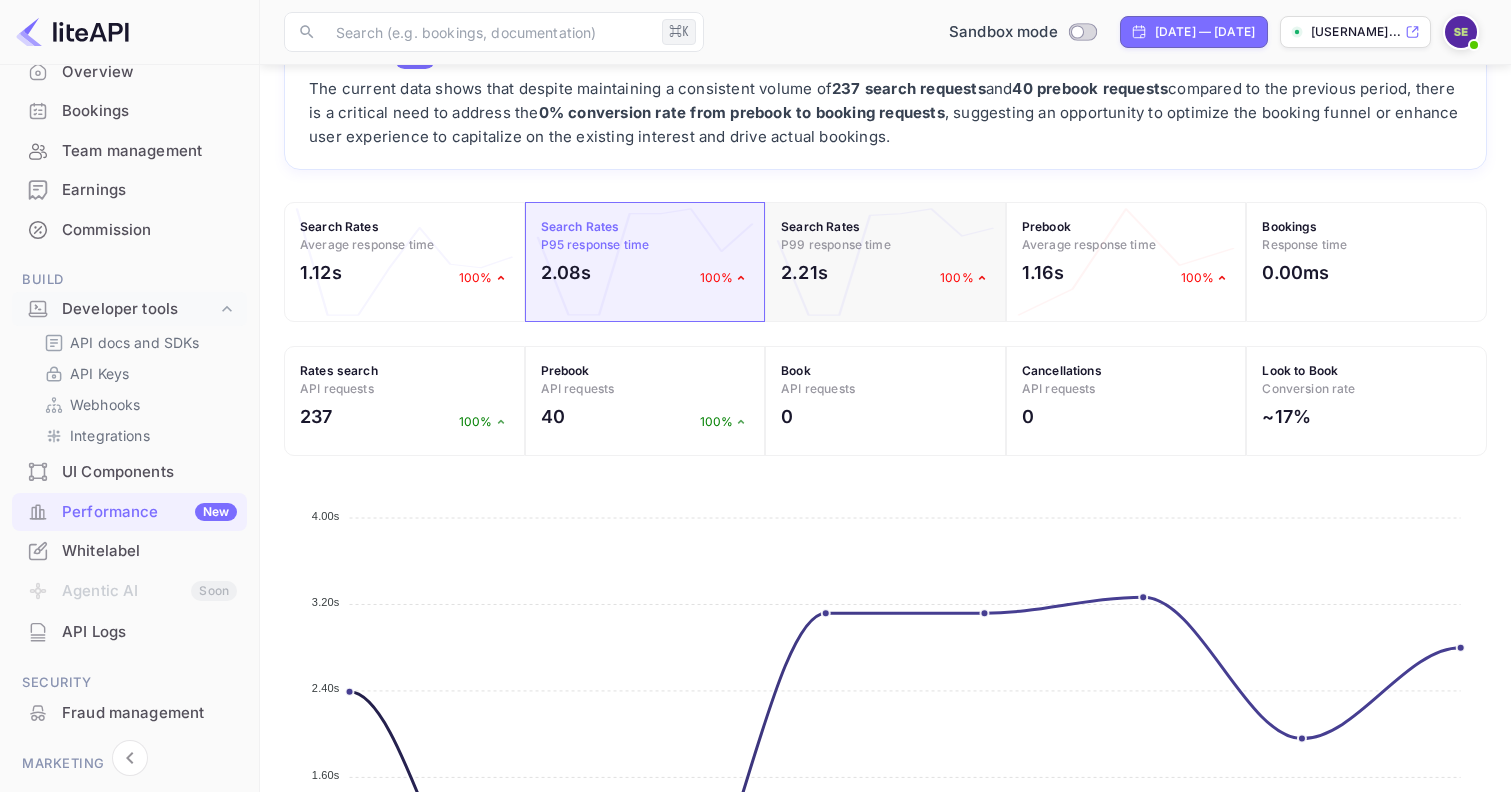 click on "Search Rates P99 response time 2.21s 100%" at bounding box center (885, 262) 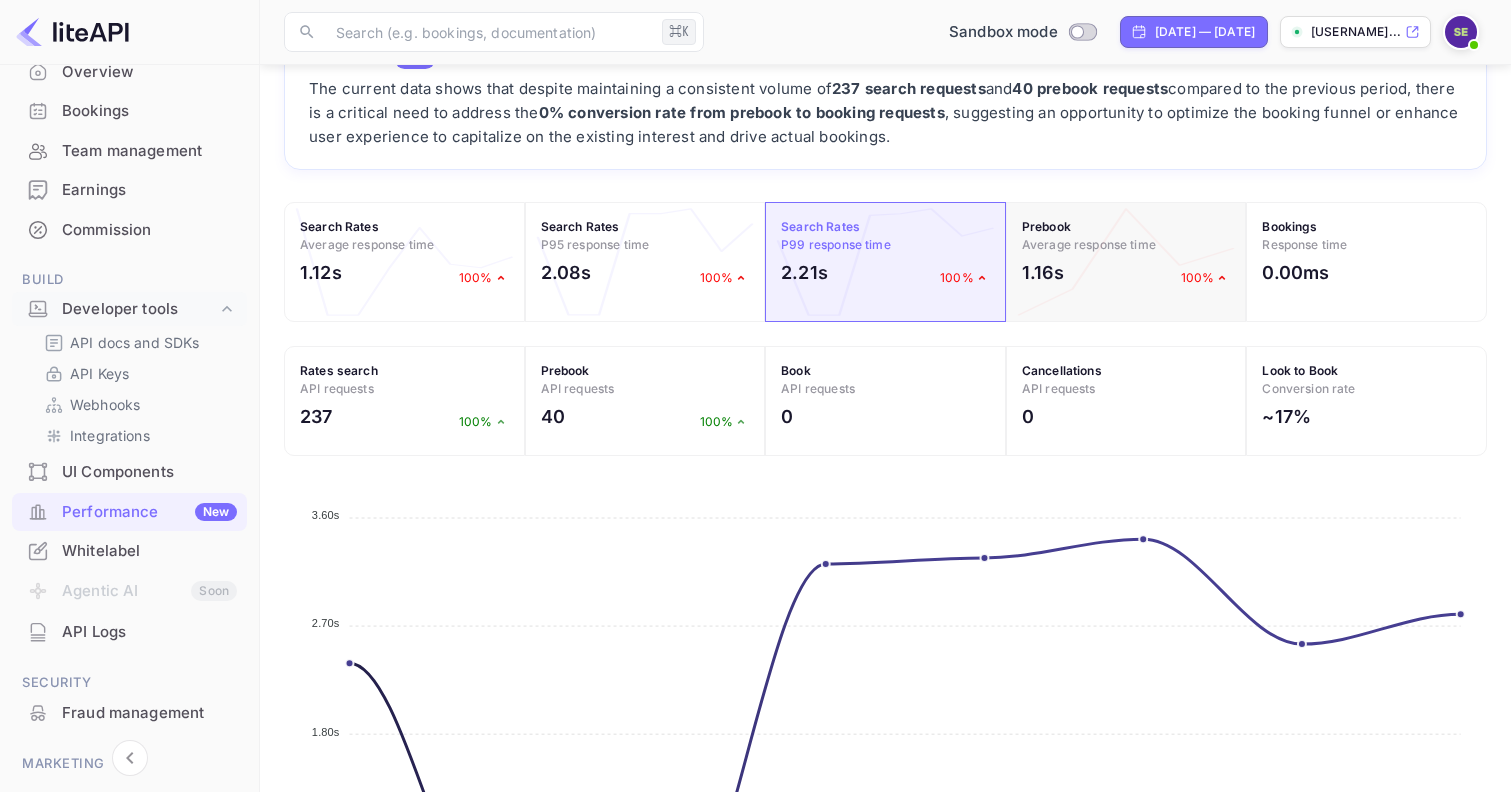 click on "Average response time" at bounding box center [1089, 244] 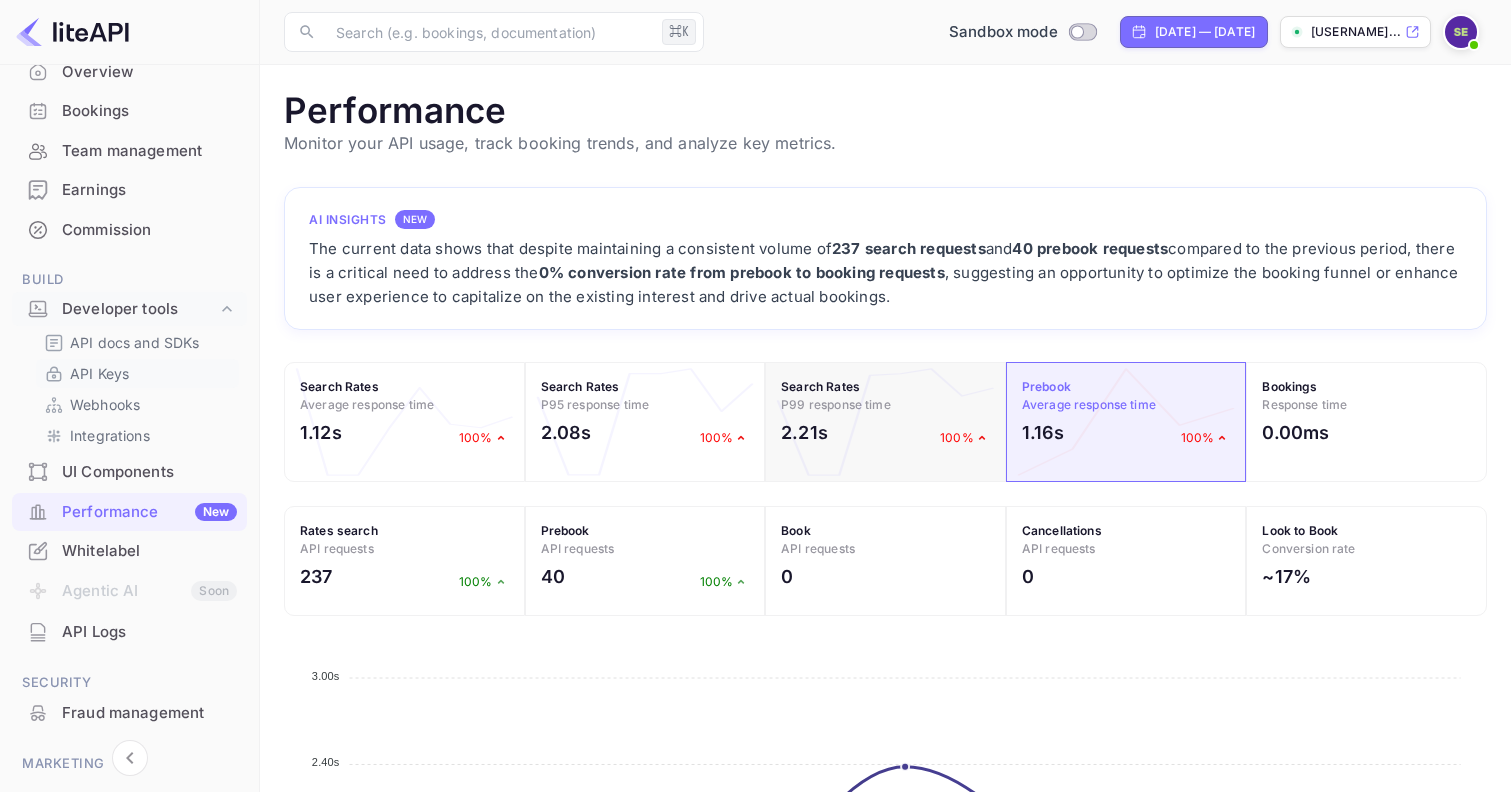 scroll, scrollTop: 0, scrollLeft: 0, axis: both 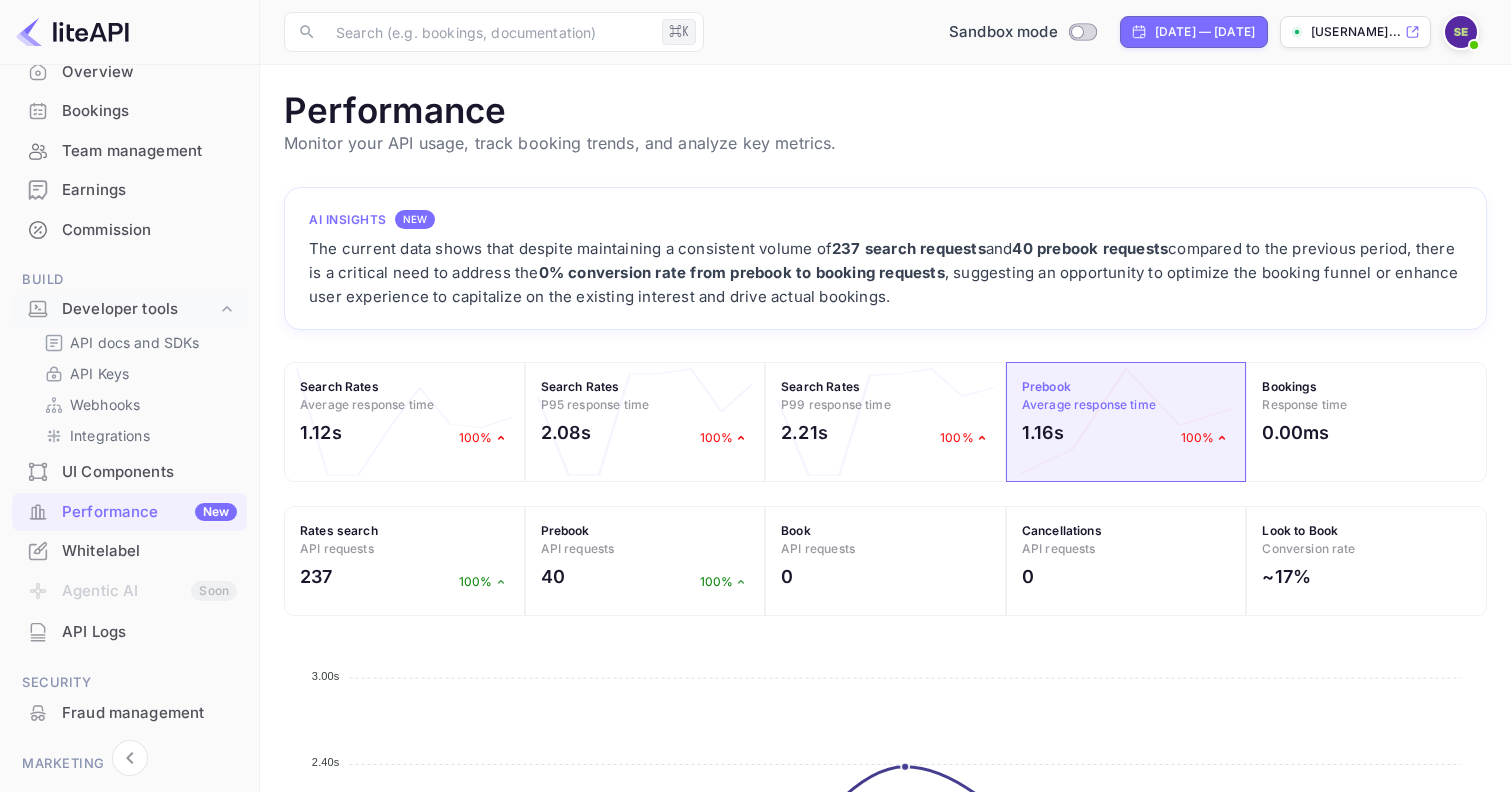 click on "Whitelabel" at bounding box center [149, 551] 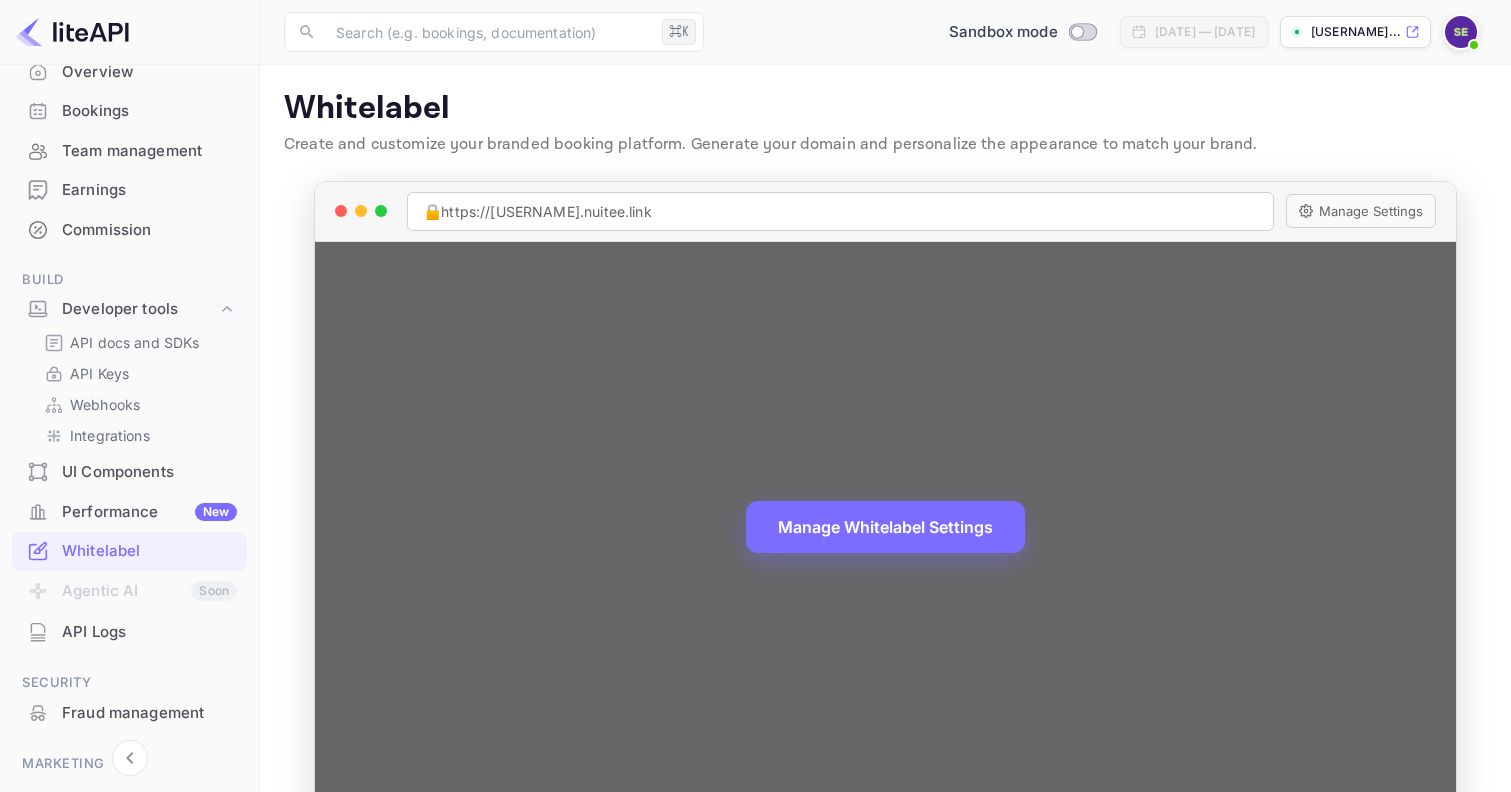 scroll, scrollTop: 0, scrollLeft: 0, axis: both 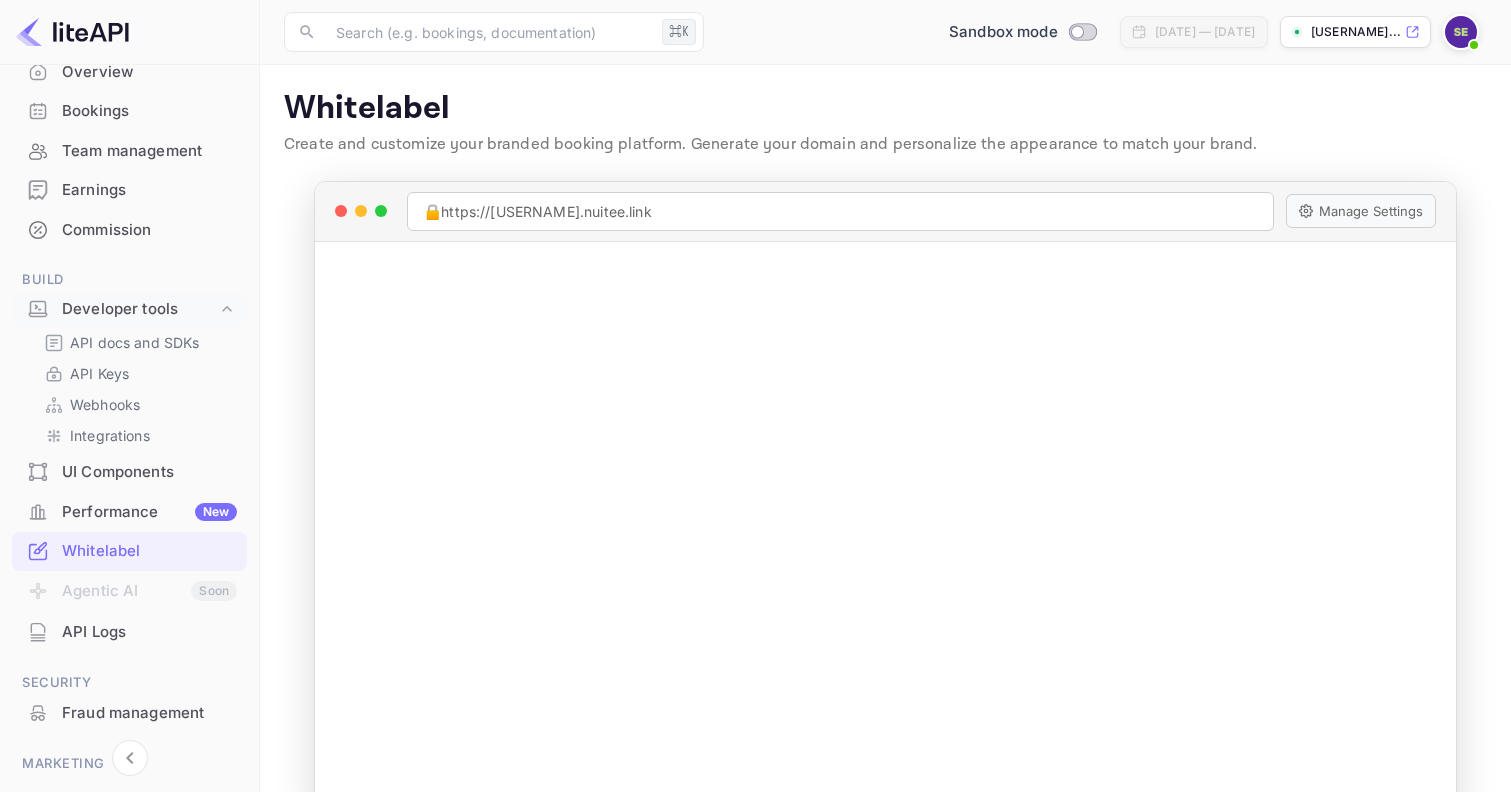 click on "[USERNAME]..." at bounding box center [1356, 32] 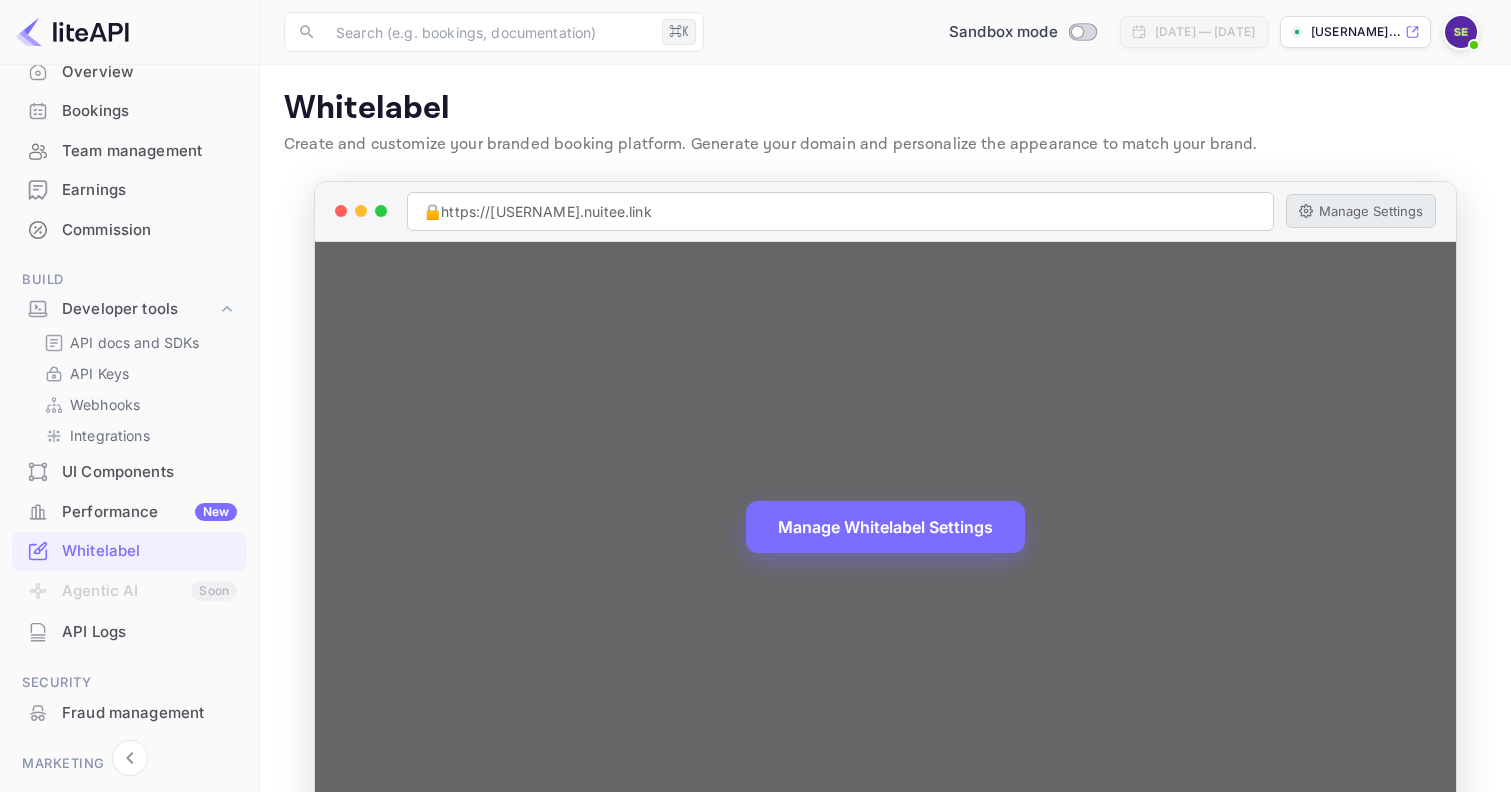 click on "Manage Settings" at bounding box center [1361, 211] 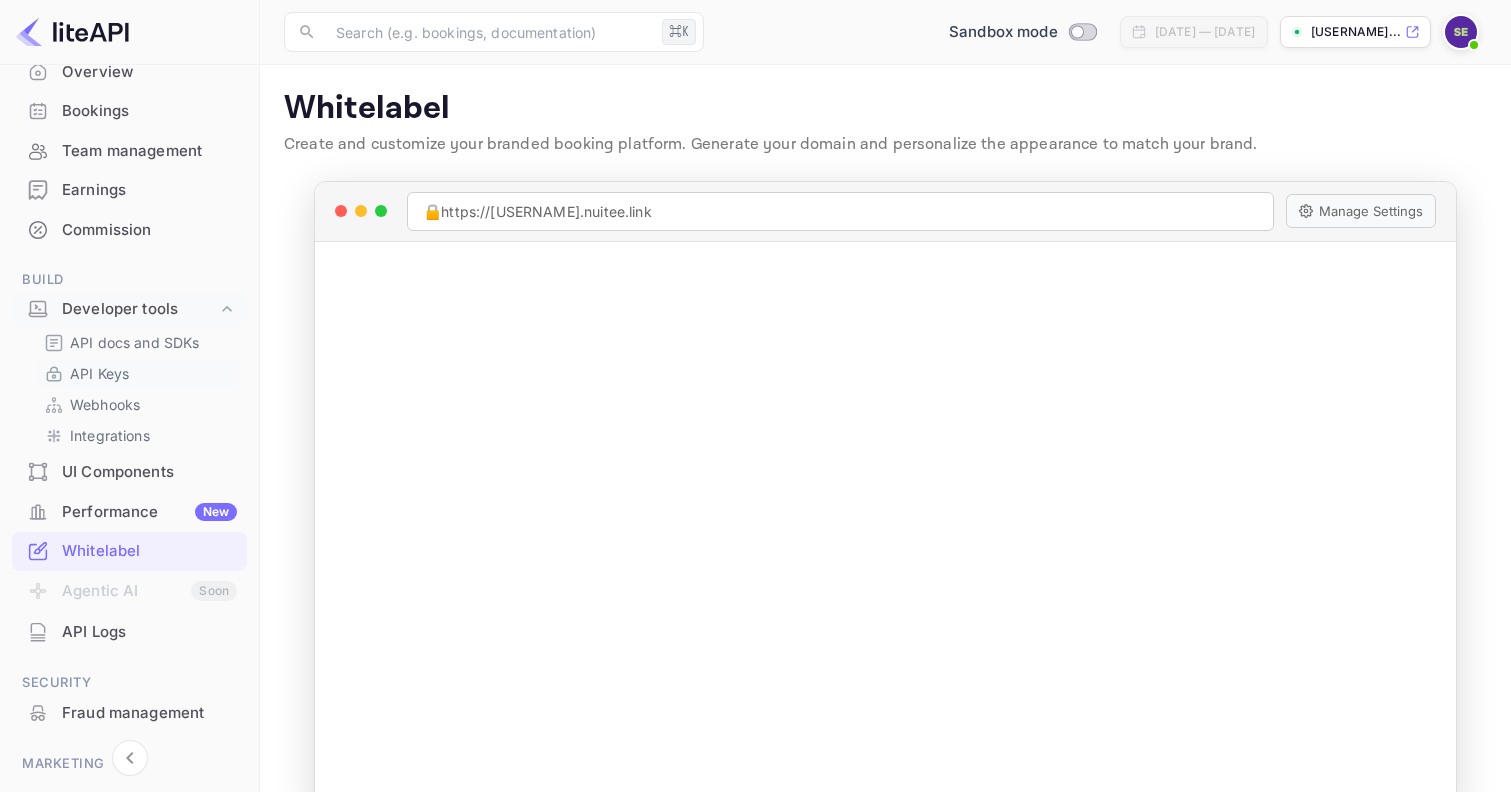 click on "API Keys" at bounding box center (99, 373) 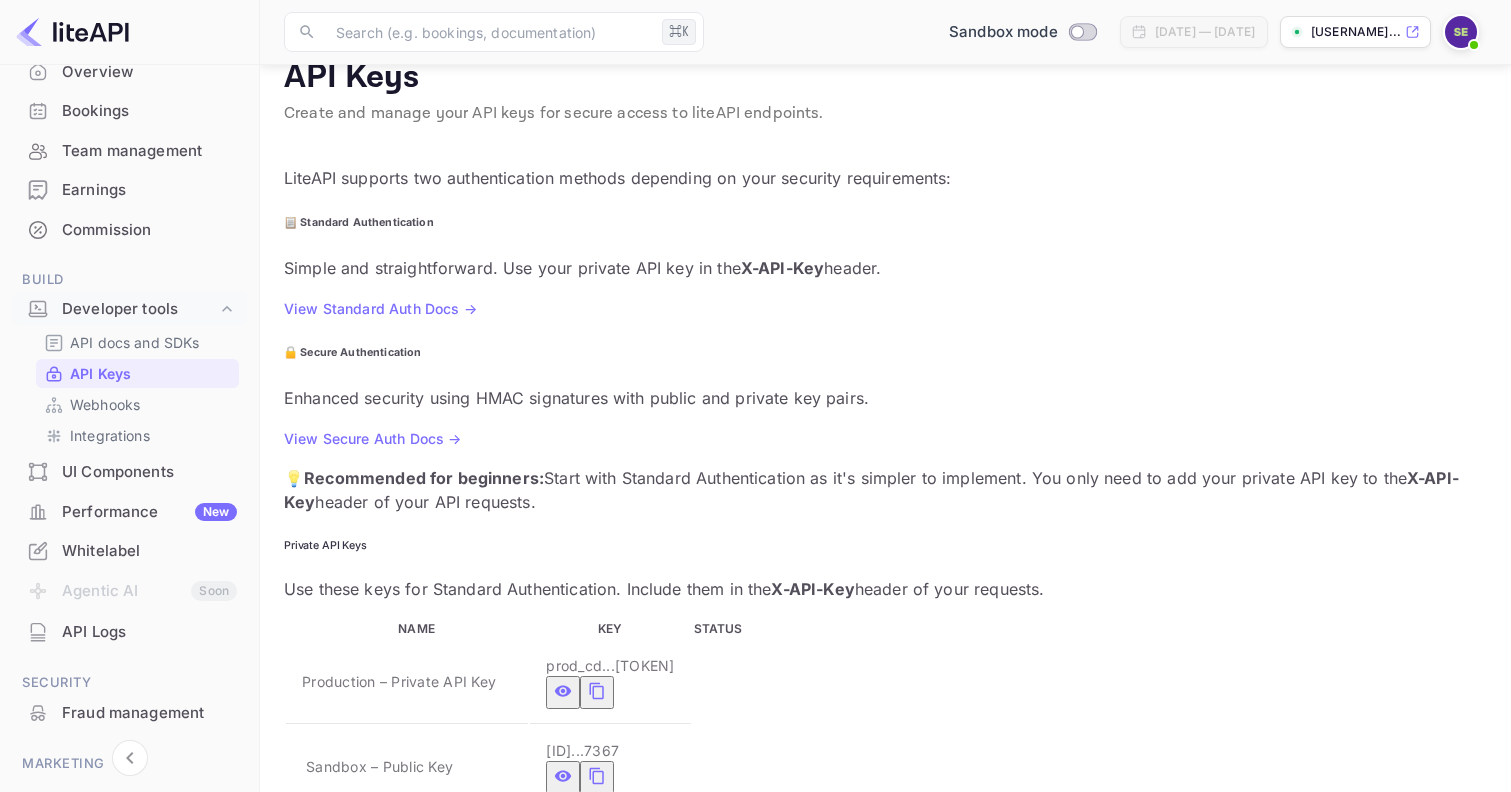 scroll, scrollTop: 25, scrollLeft: 0, axis: vertical 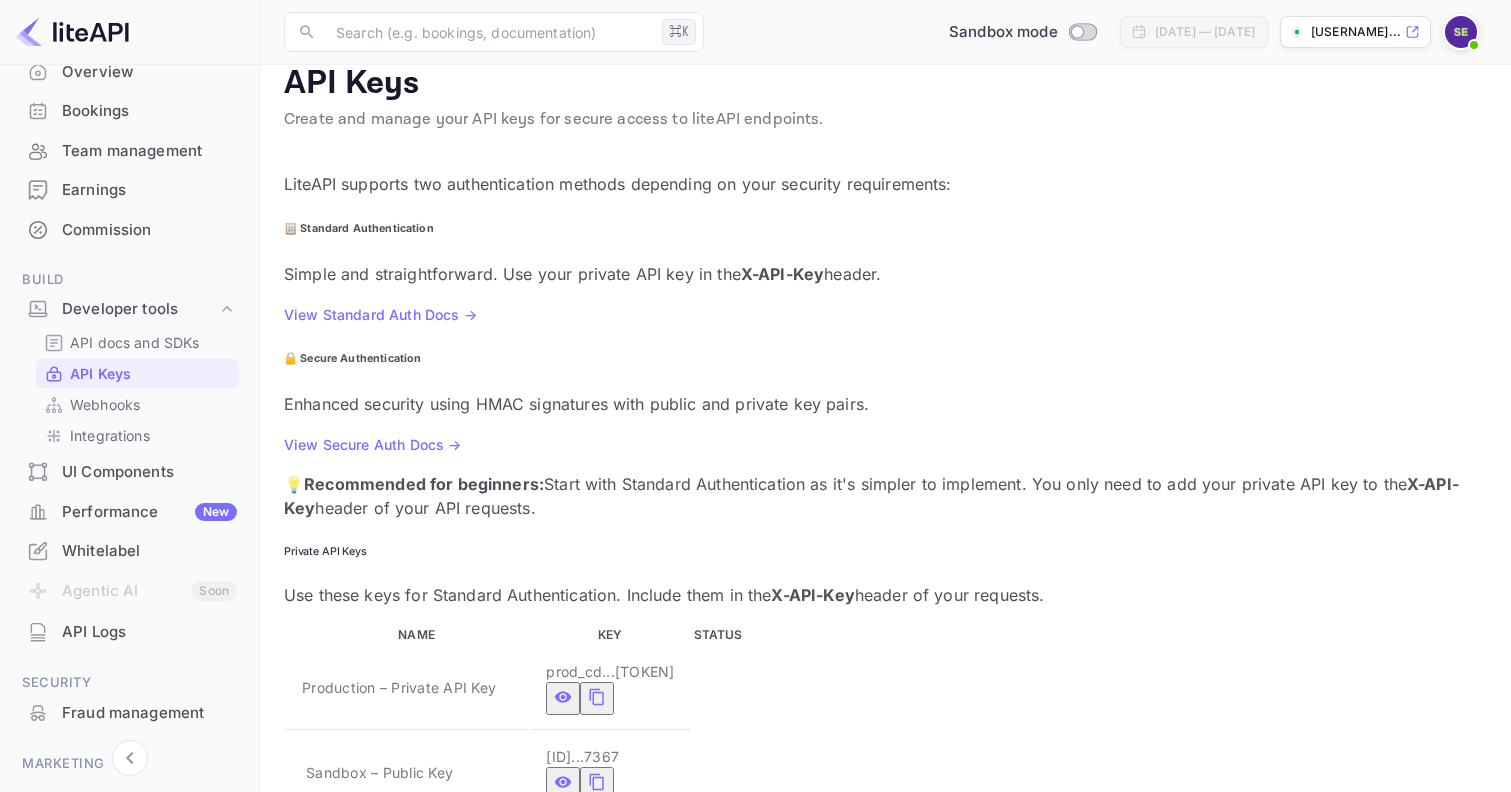 click on "View Standard Auth Docs →" at bounding box center [380, 314] 